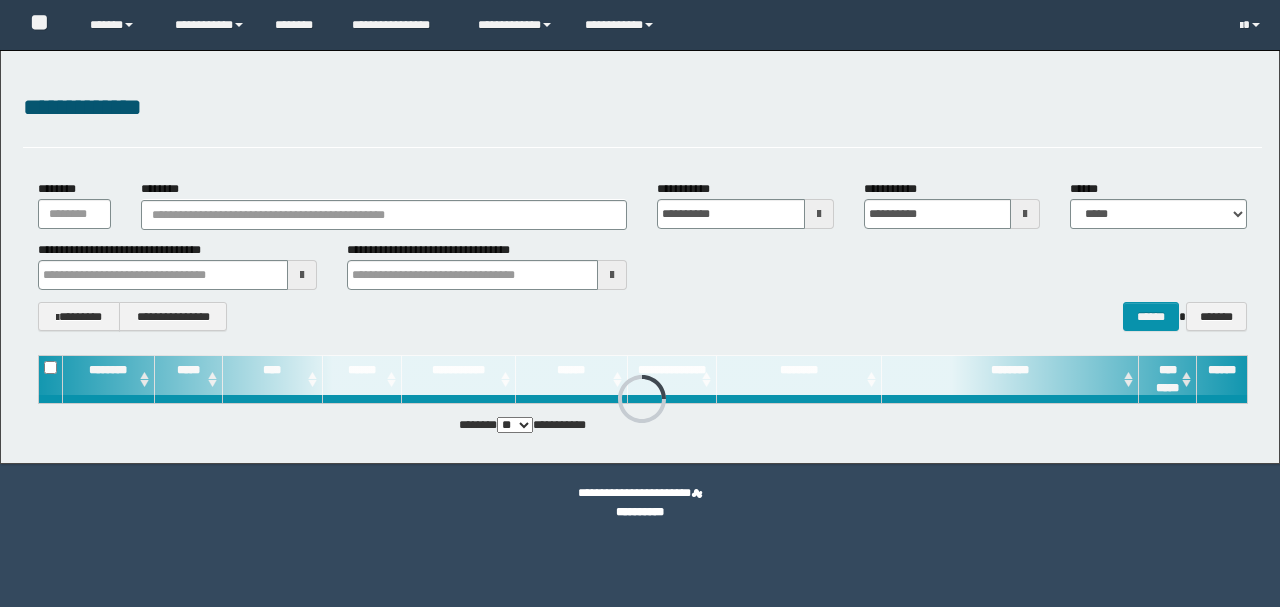 scroll, scrollTop: 0, scrollLeft: 0, axis: both 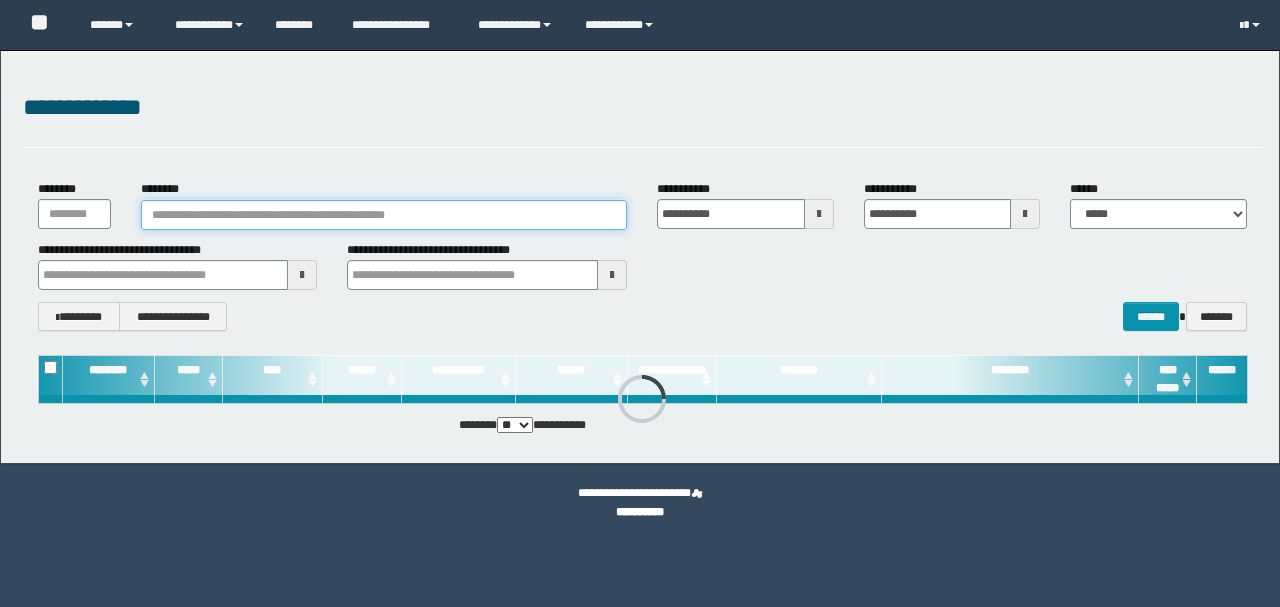 click on "********" at bounding box center (384, 215) 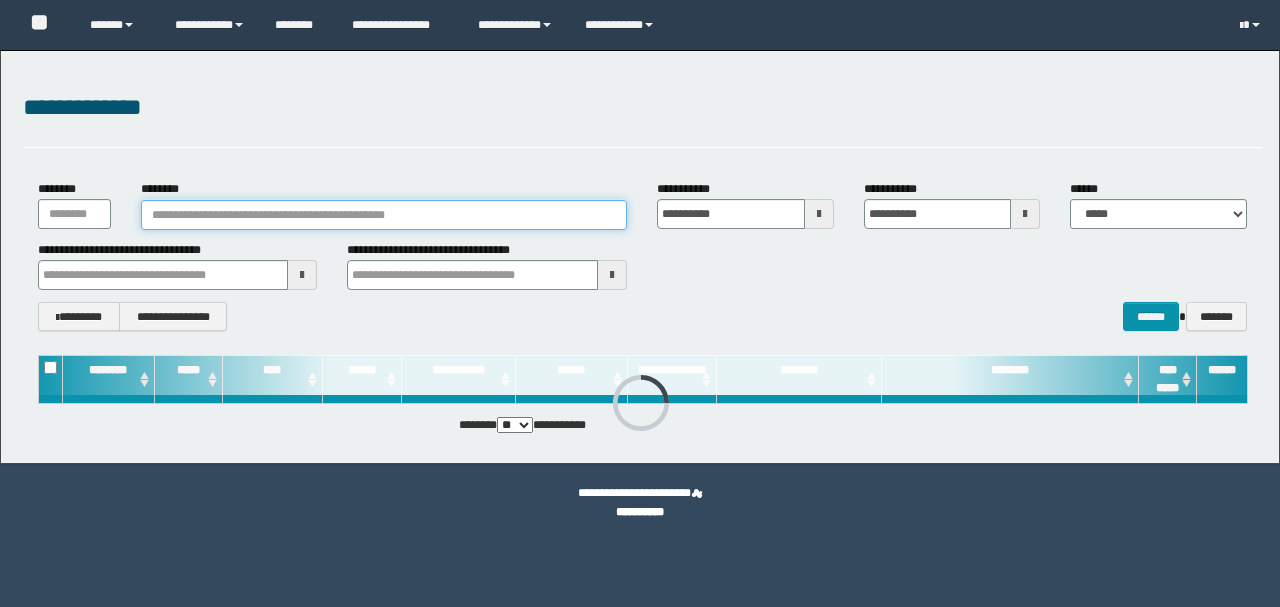 scroll, scrollTop: 0, scrollLeft: 0, axis: both 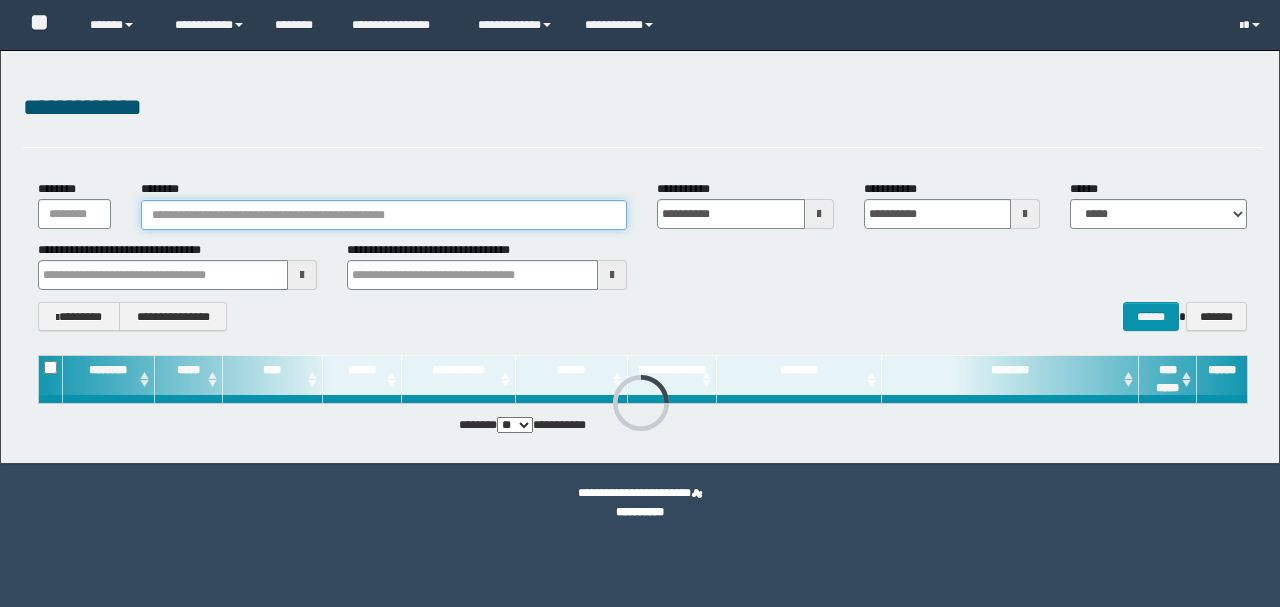 click on "********" at bounding box center [384, 215] 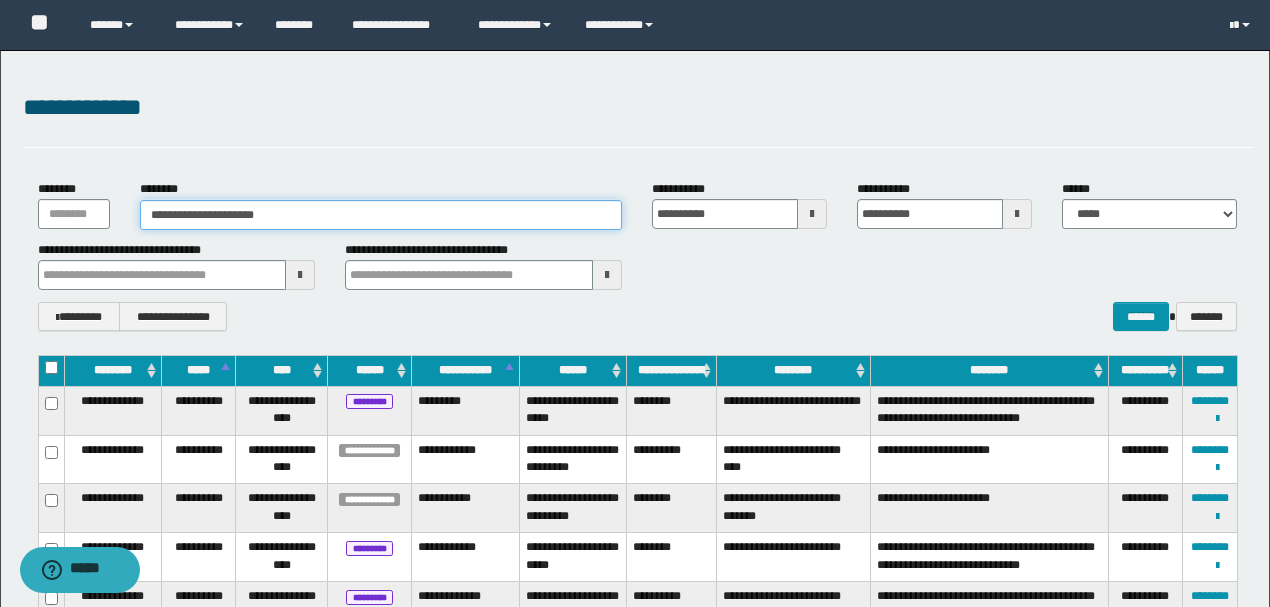 drag, startPoint x: 213, startPoint y: 214, endPoint x: 190, endPoint y: 214, distance: 23 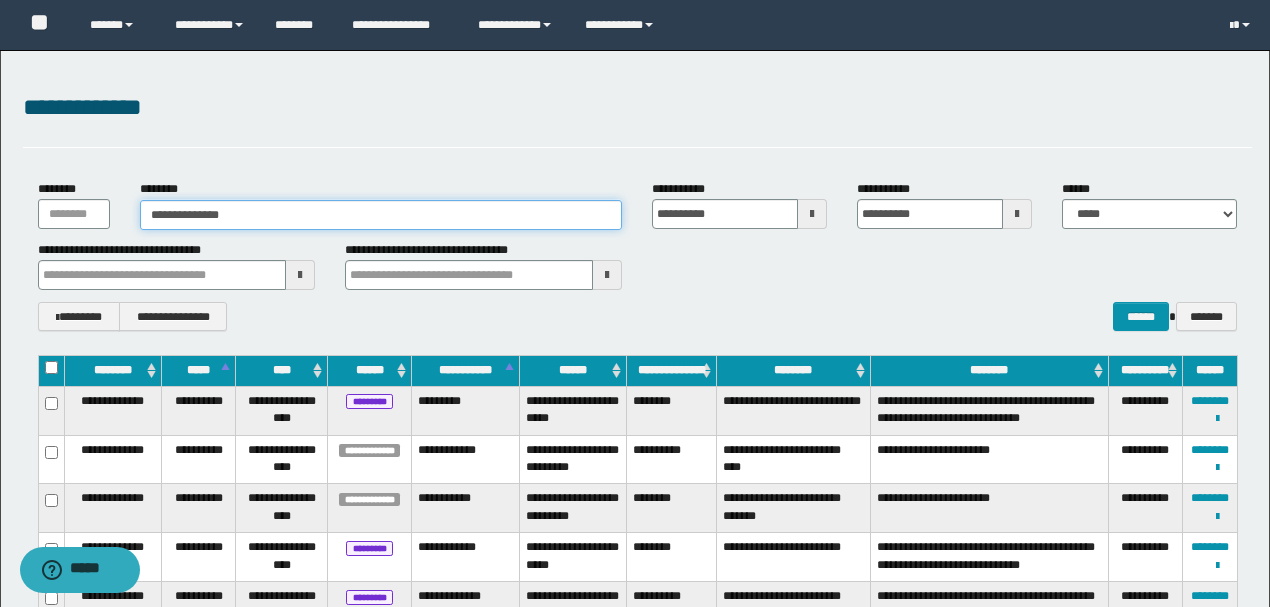 click on "**********" at bounding box center (381, 215) 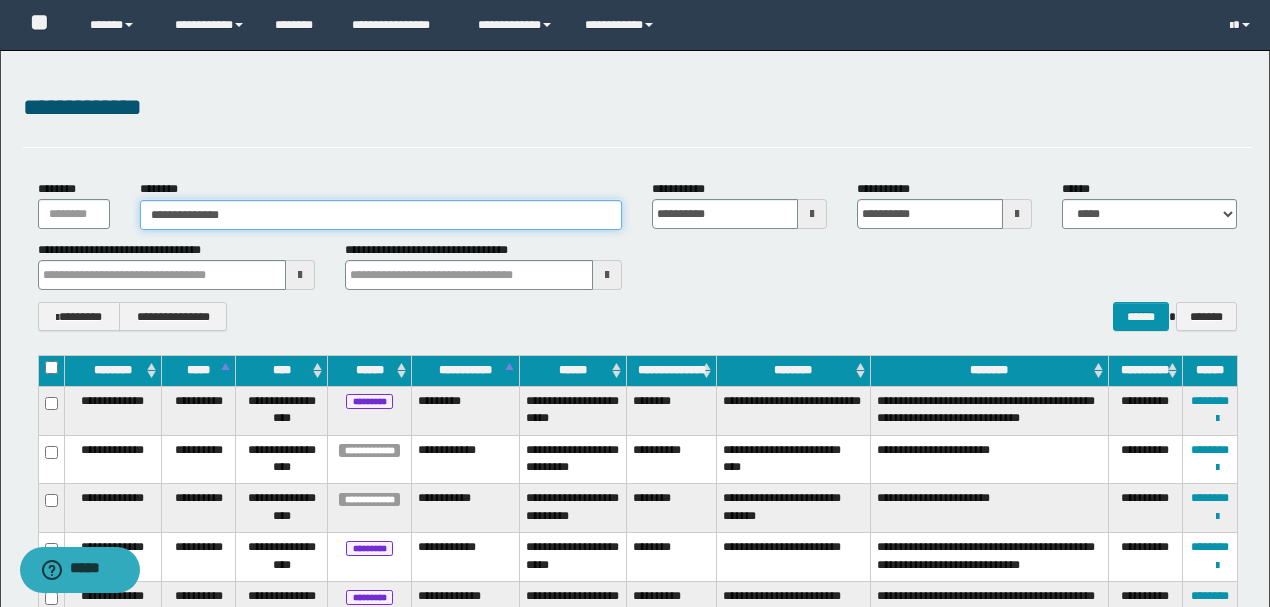 drag, startPoint x: 183, startPoint y: 213, endPoint x: 21, endPoint y: 208, distance: 162.07715 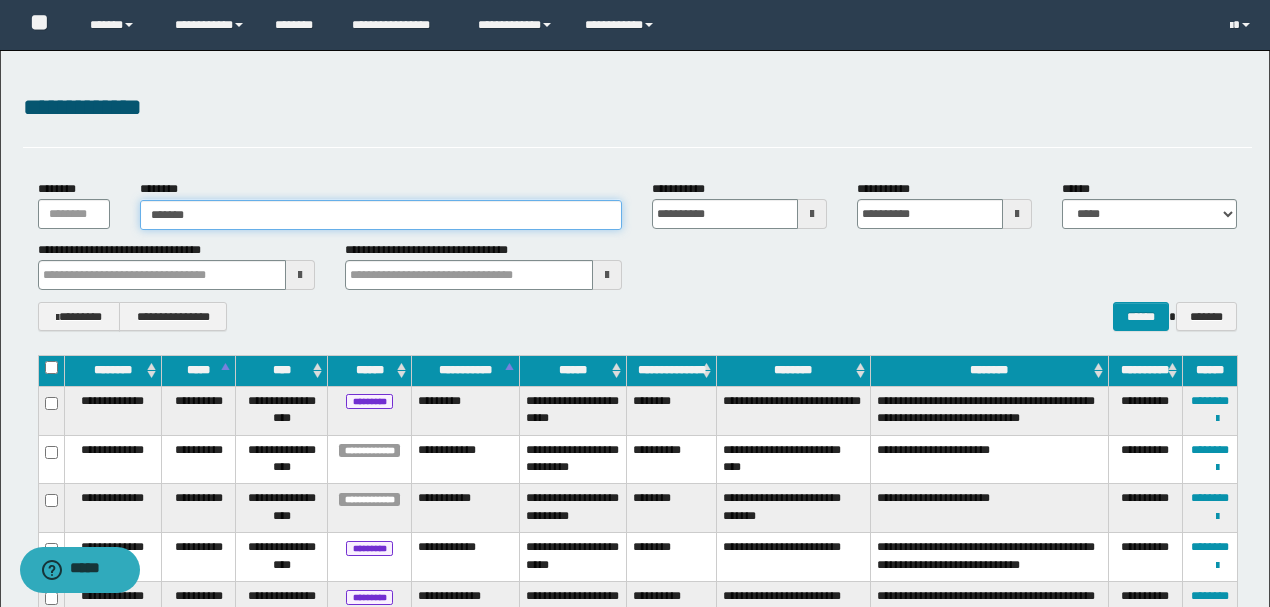 type on "*******" 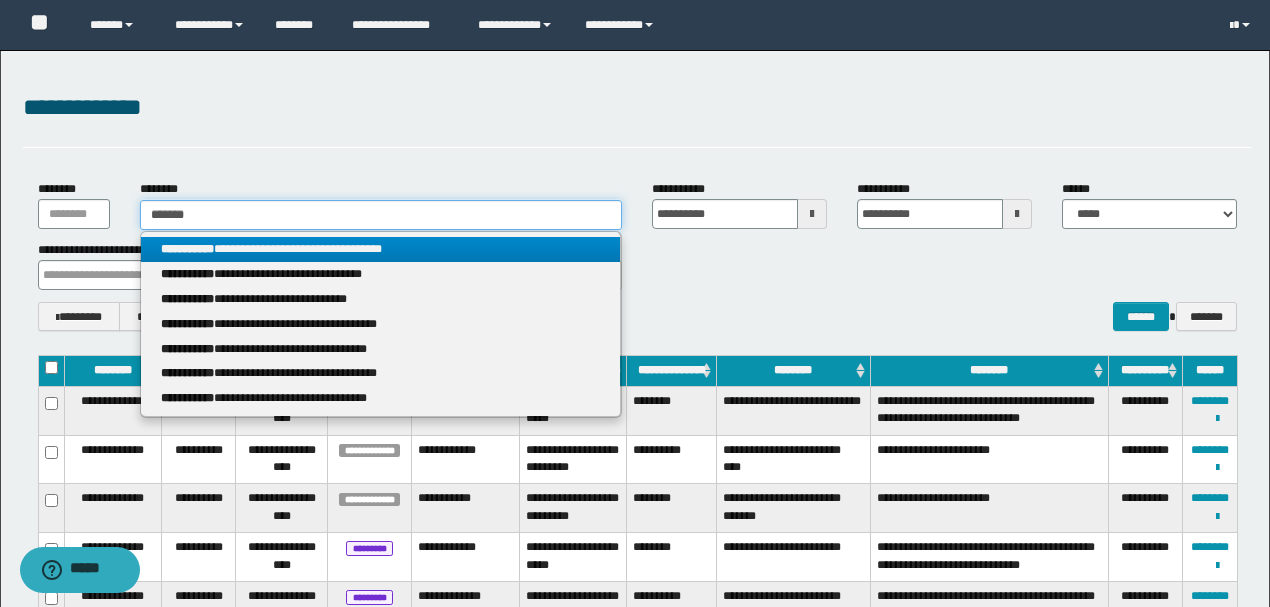 type on "*******" 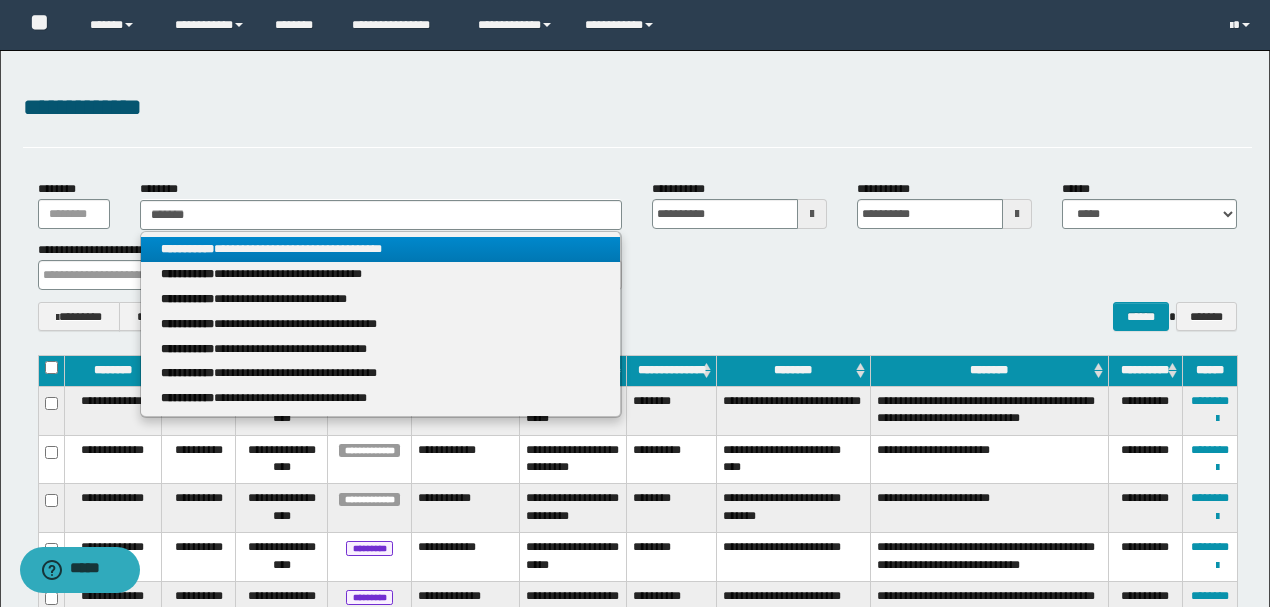 click on "**********" at bounding box center (380, 249) 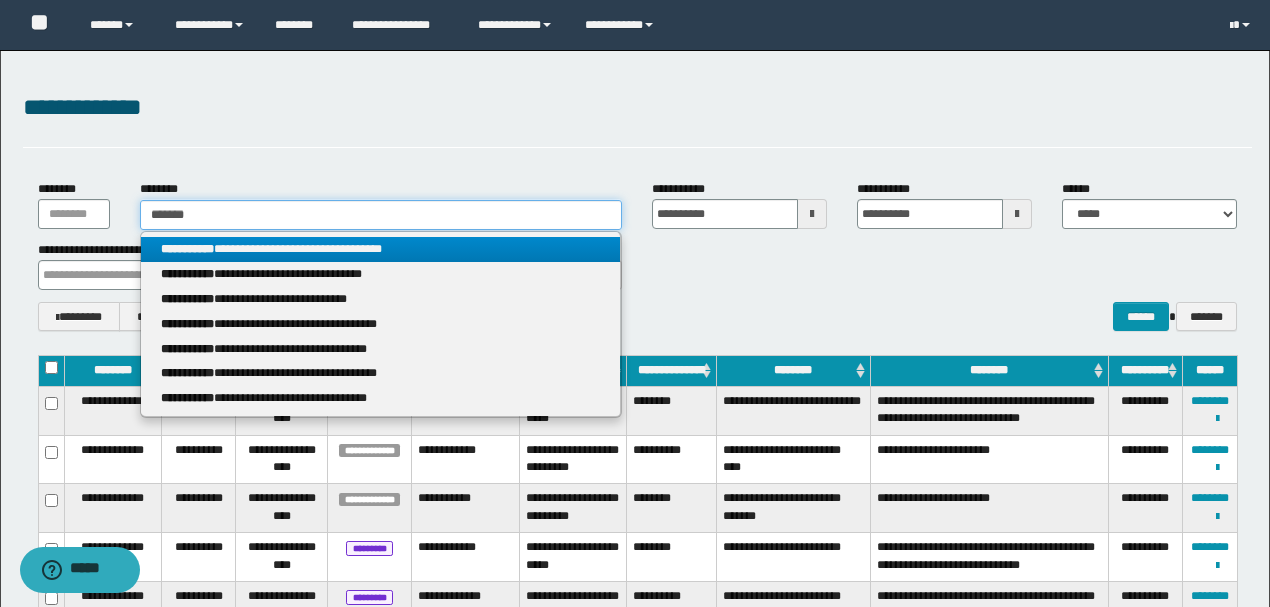 type 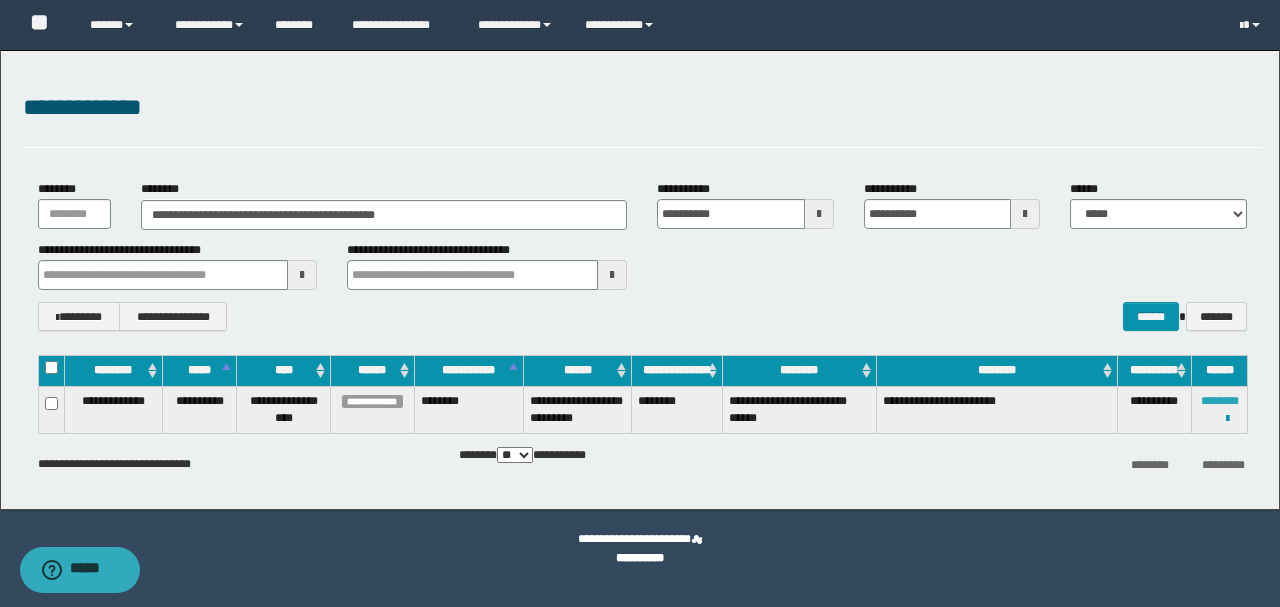 click on "********" at bounding box center (1220, 401) 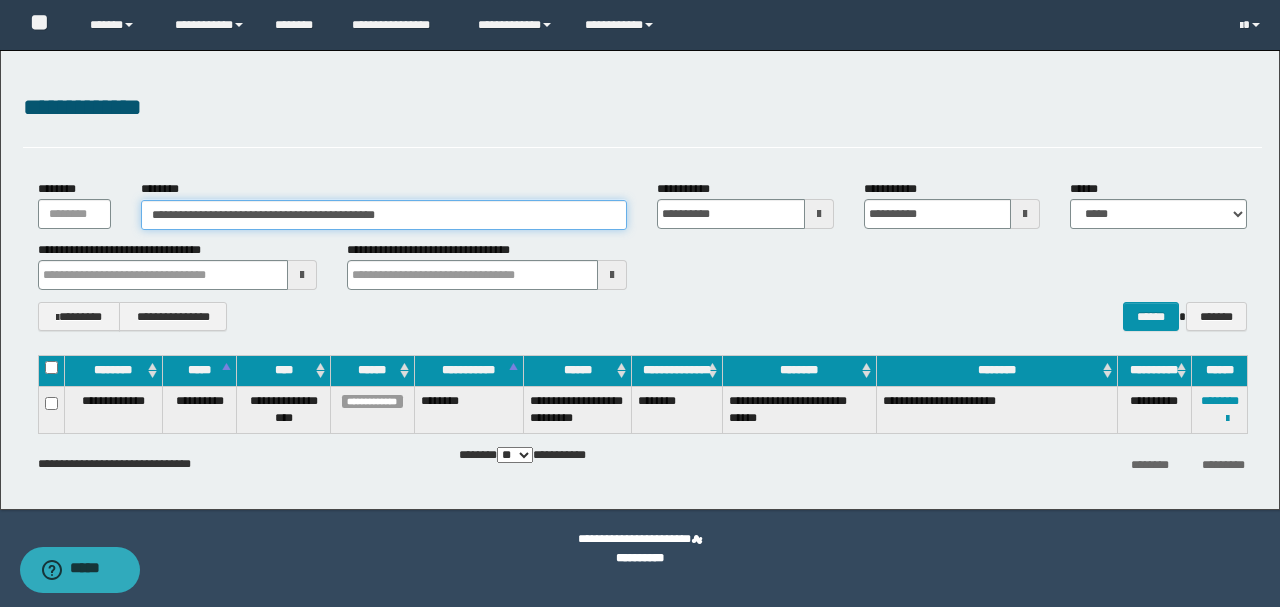 drag, startPoint x: 276, startPoint y: 214, endPoint x: 5, endPoint y: 216, distance: 271.0074 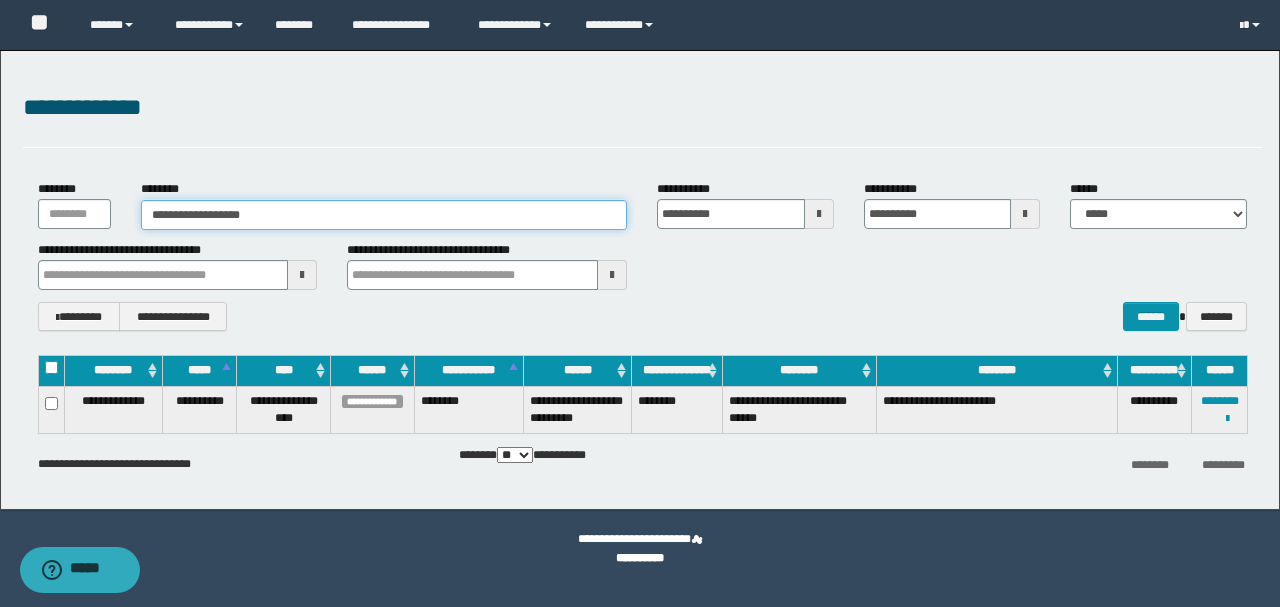 type on "**********" 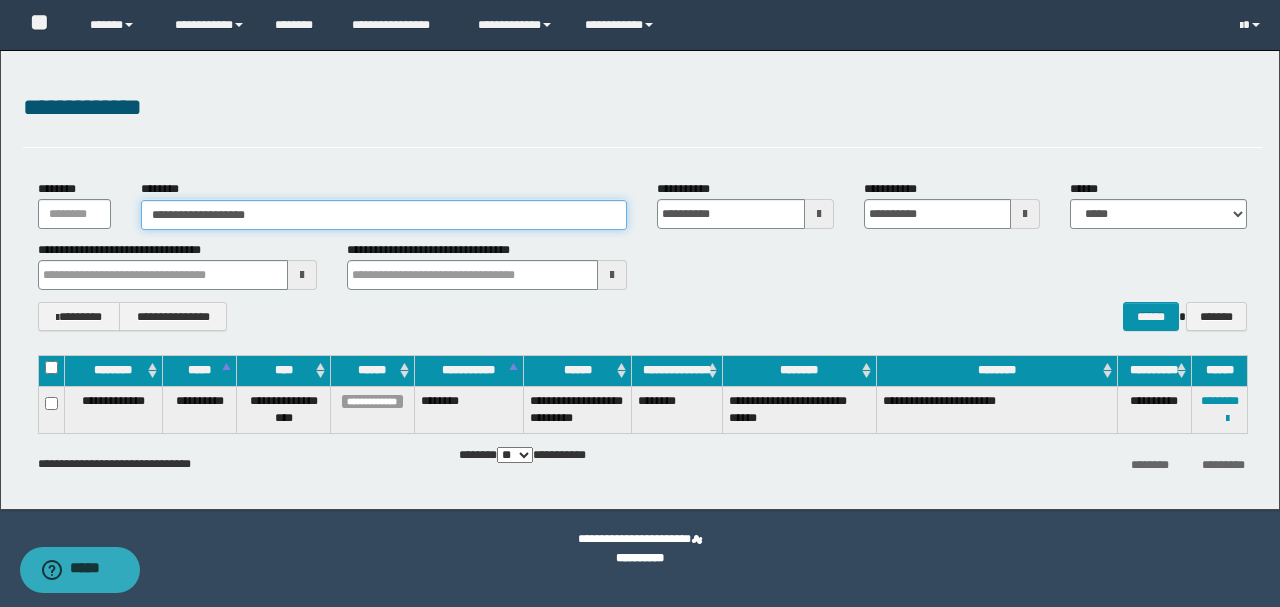 type on "**********" 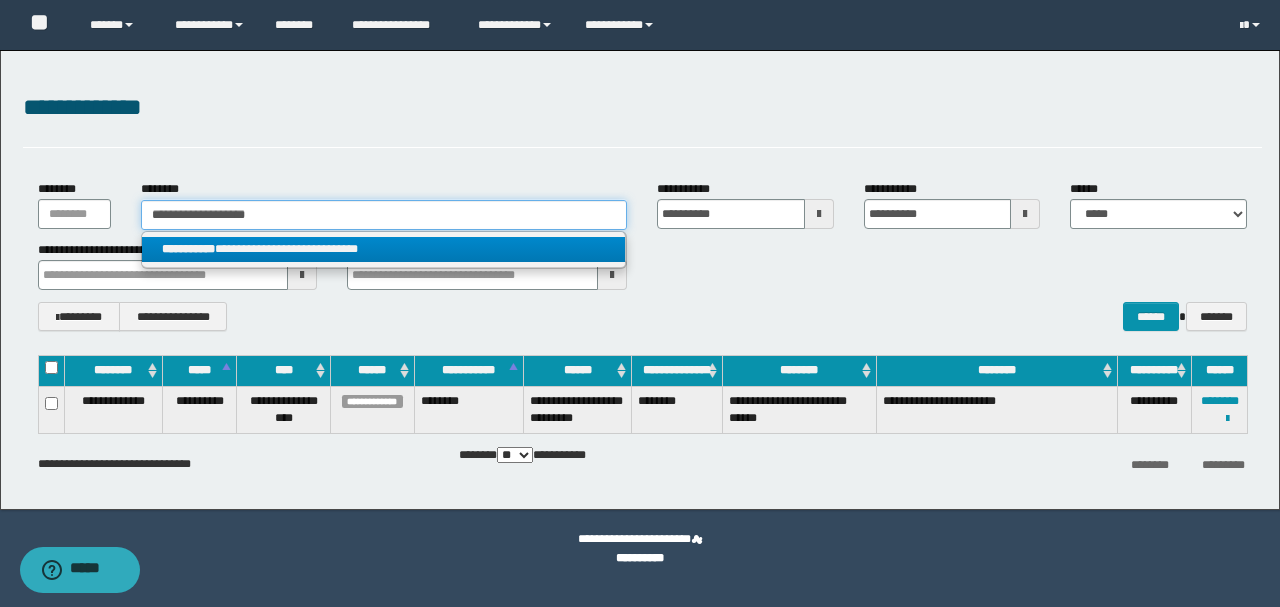 type on "**********" 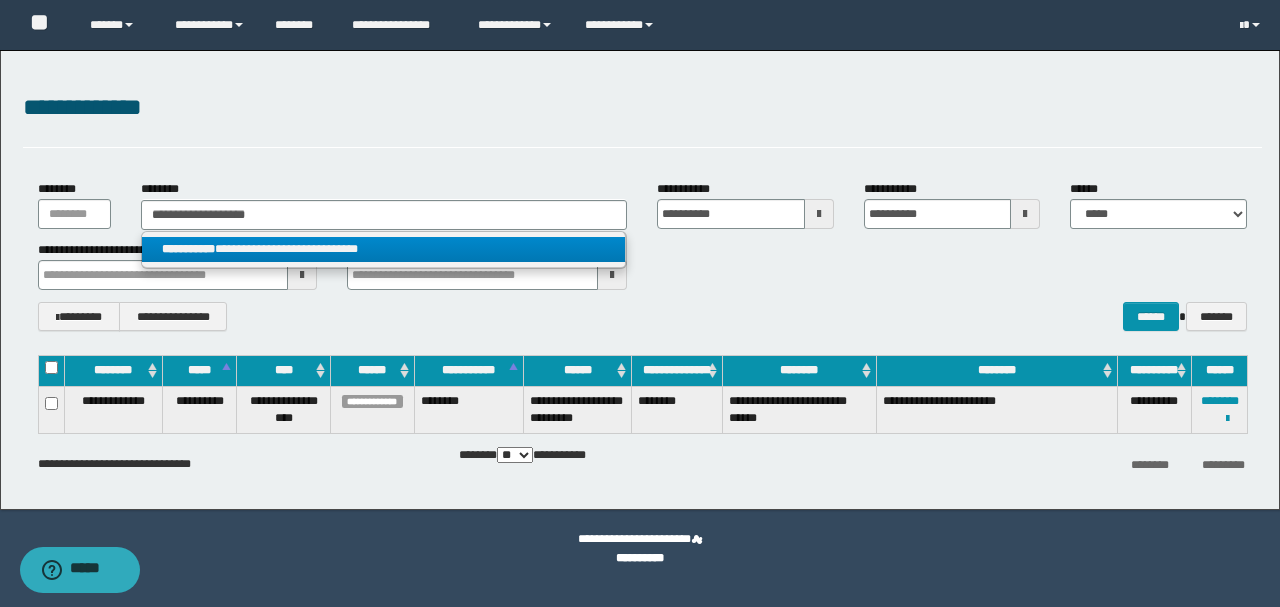 click on "**********" at bounding box center (384, 249) 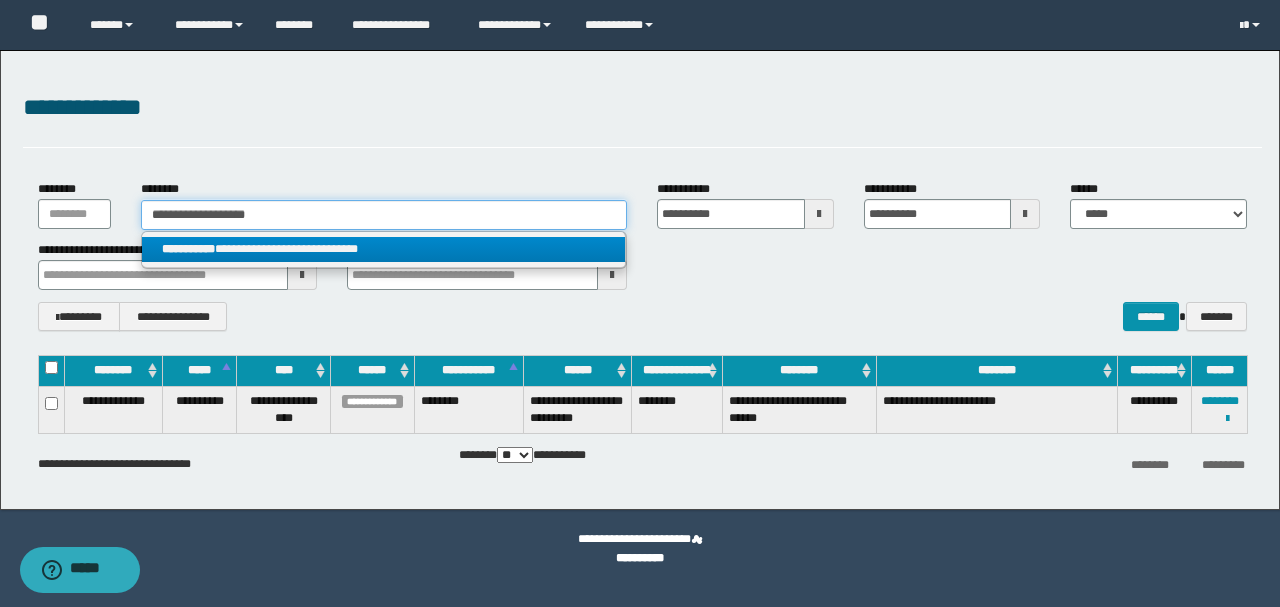 type 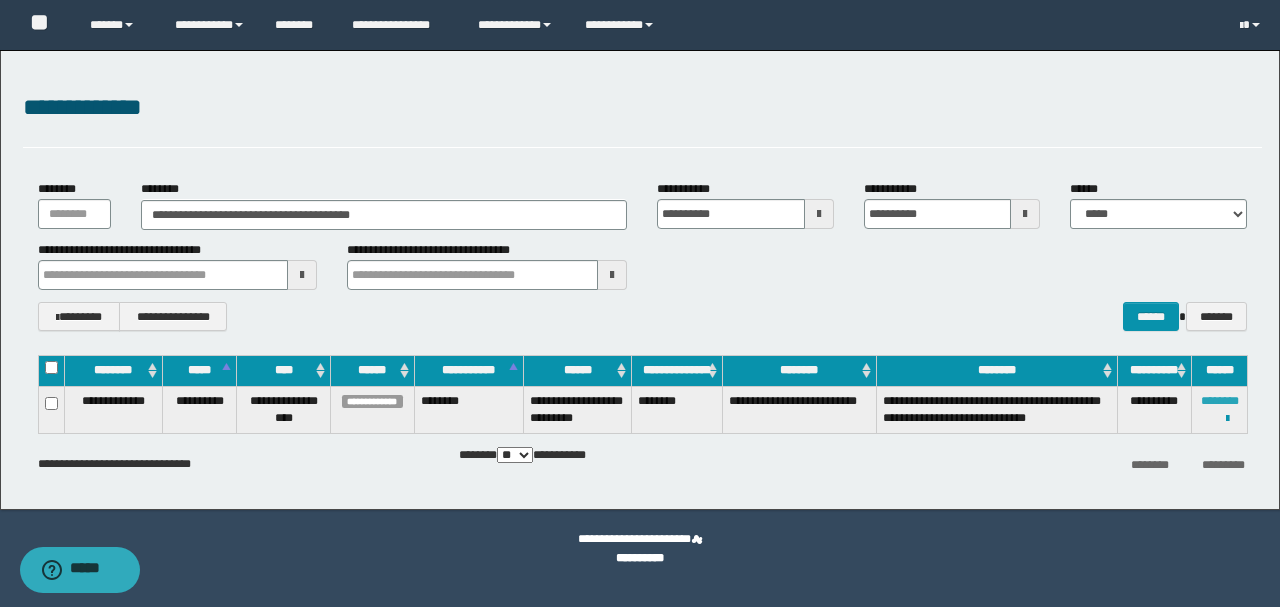 click on "********" at bounding box center (1220, 401) 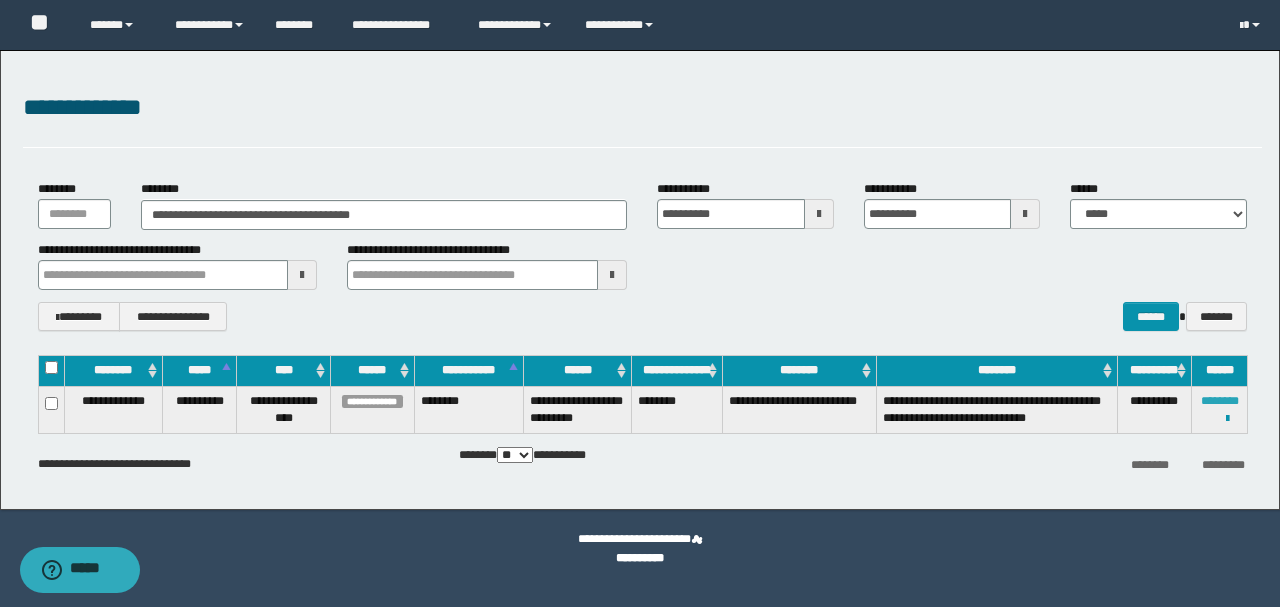 click on "********" at bounding box center [1220, 401] 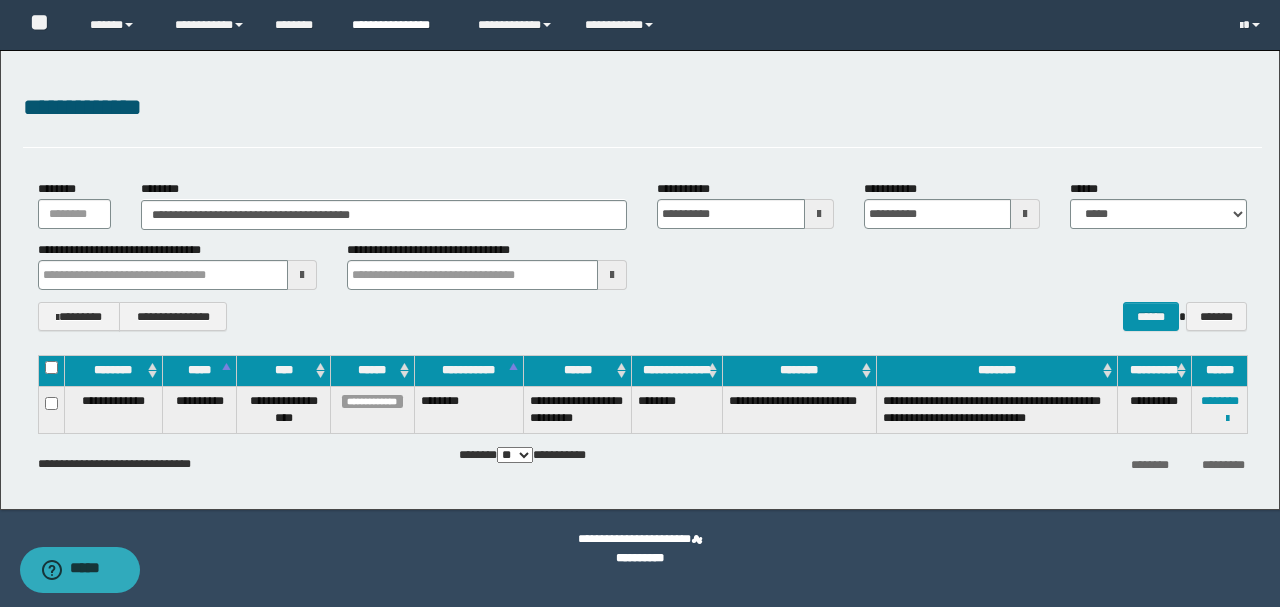 click on "**********" at bounding box center [400, 25] 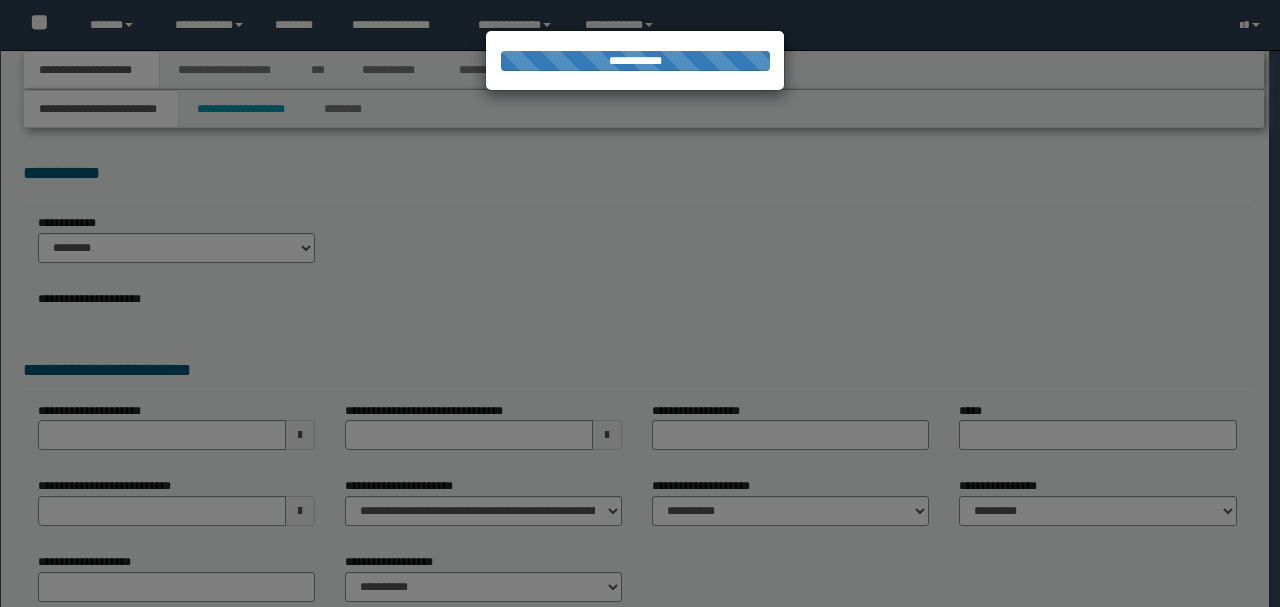 scroll, scrollTop: 0, scrollLeft: 0, axis: both 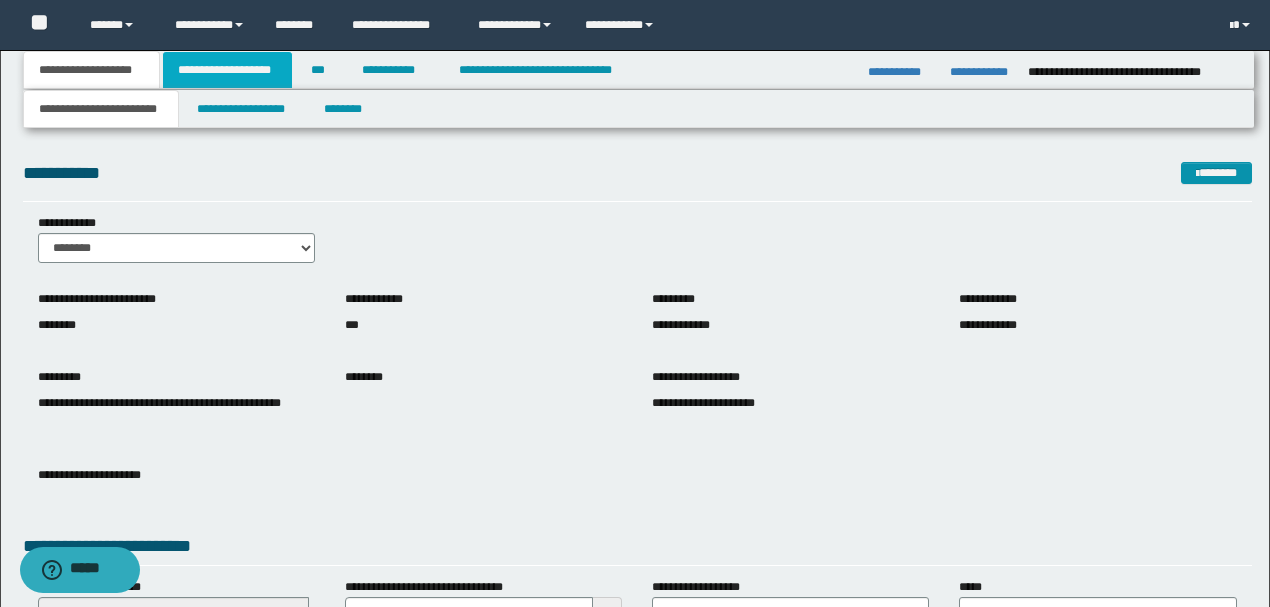 click on "**********" at bounding box center [227, 70] 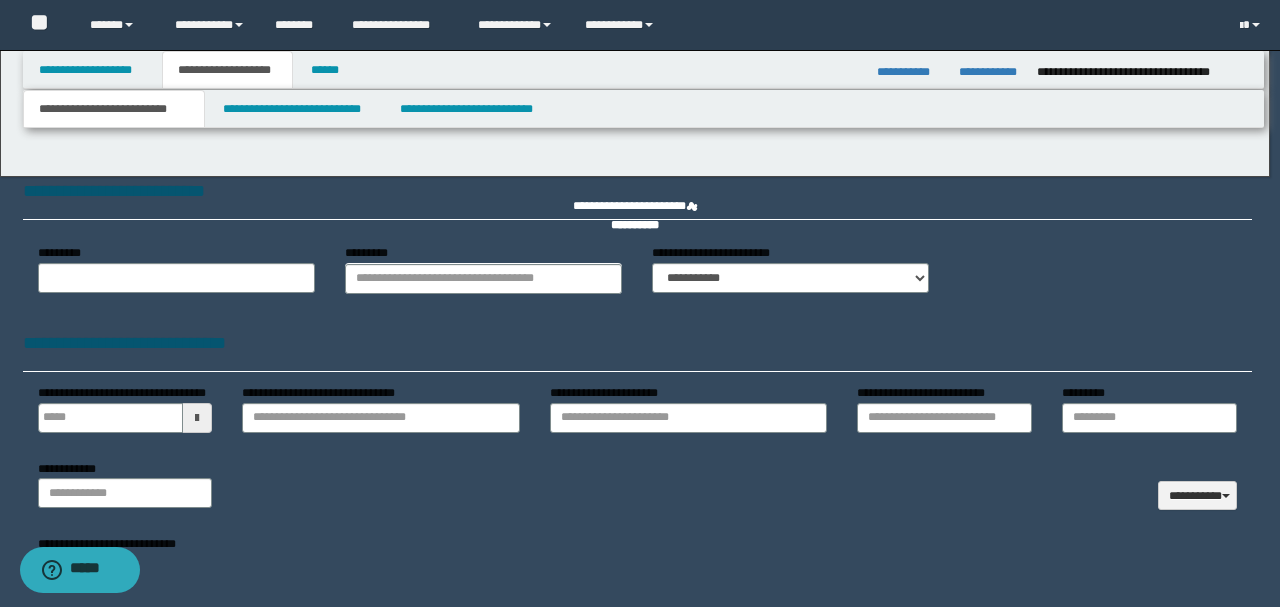 type 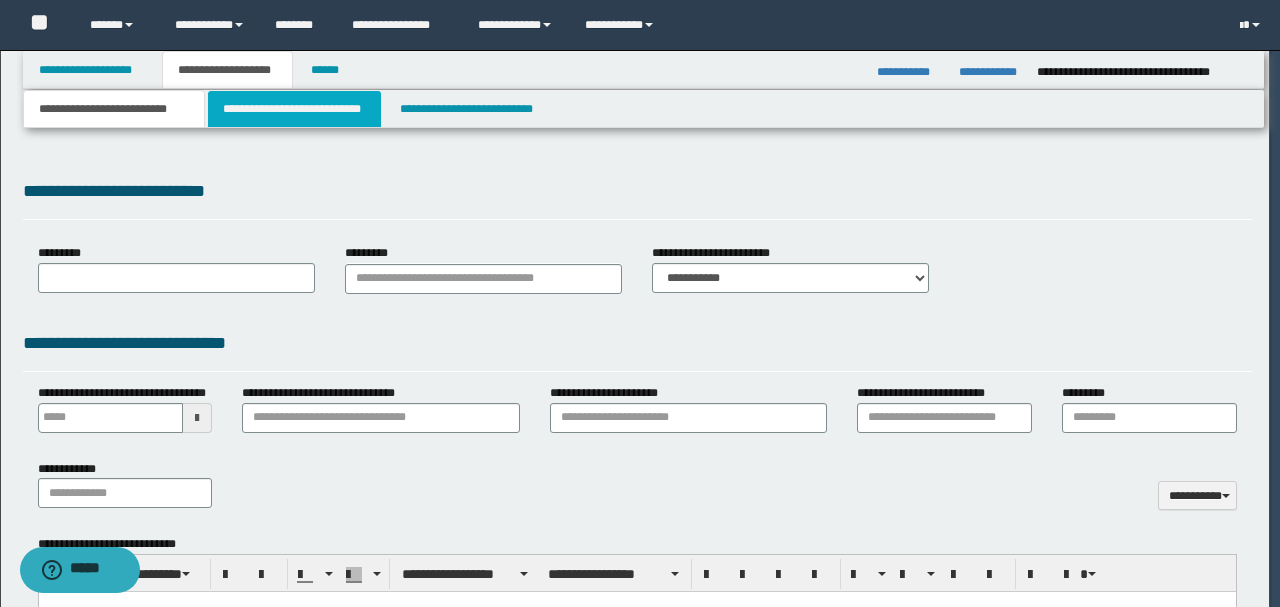 type on "**********" 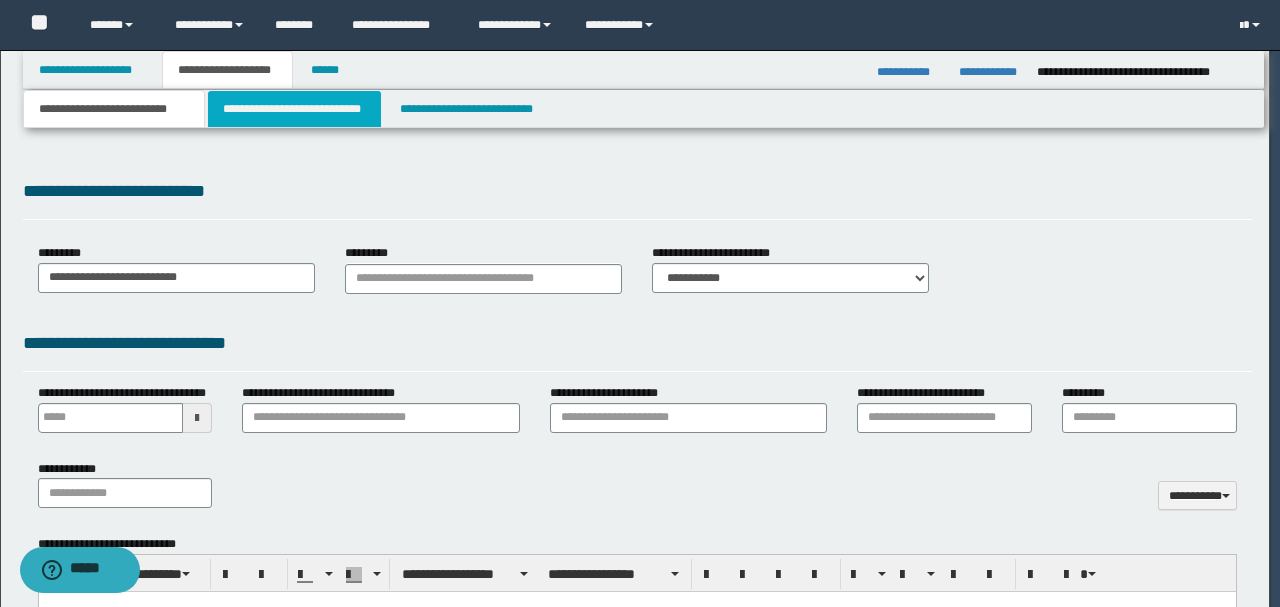 scroll, scrollTop: 0, scrollLeft: 0, axis: both 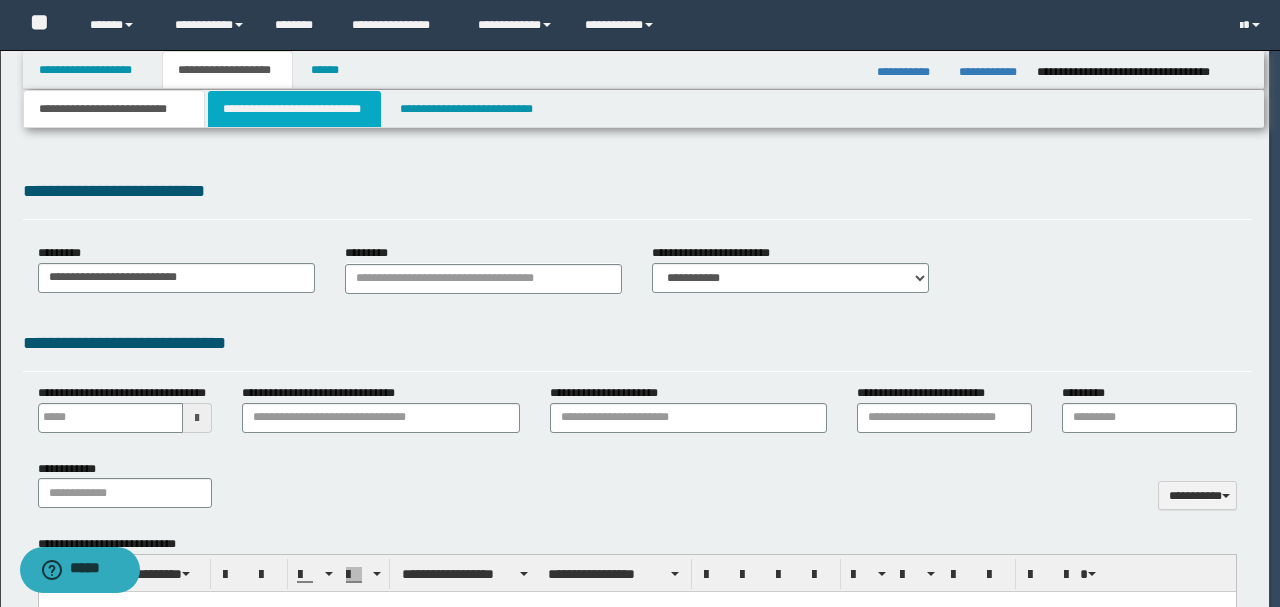 click on "**********" at bounding box center [294, 109] 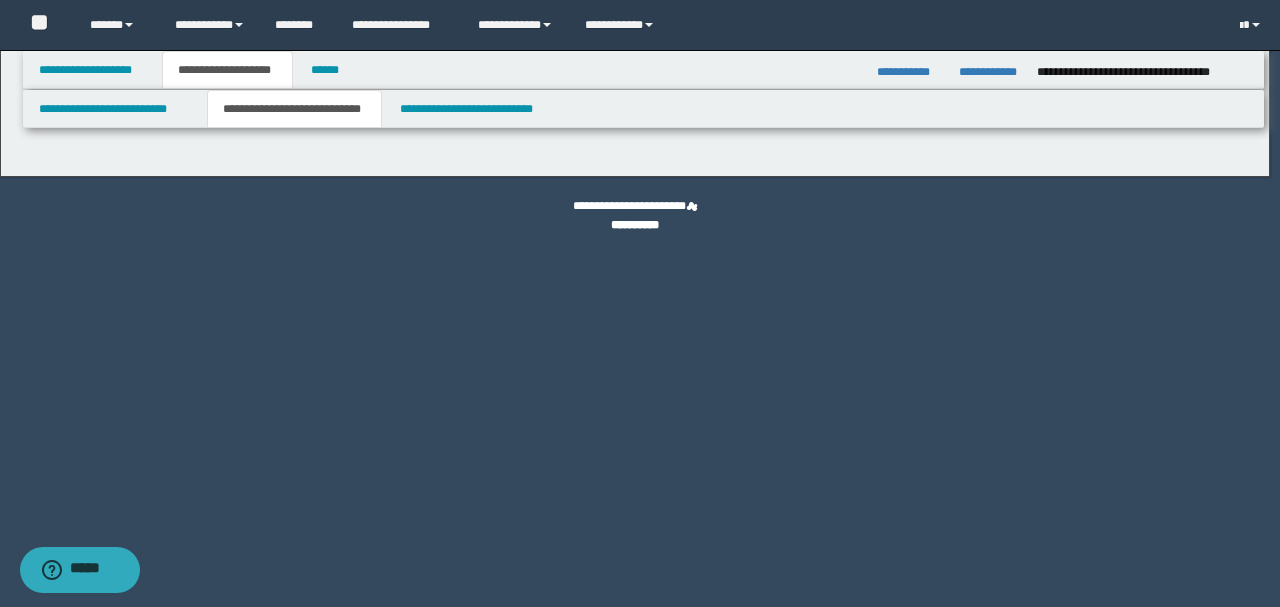 select on "*" 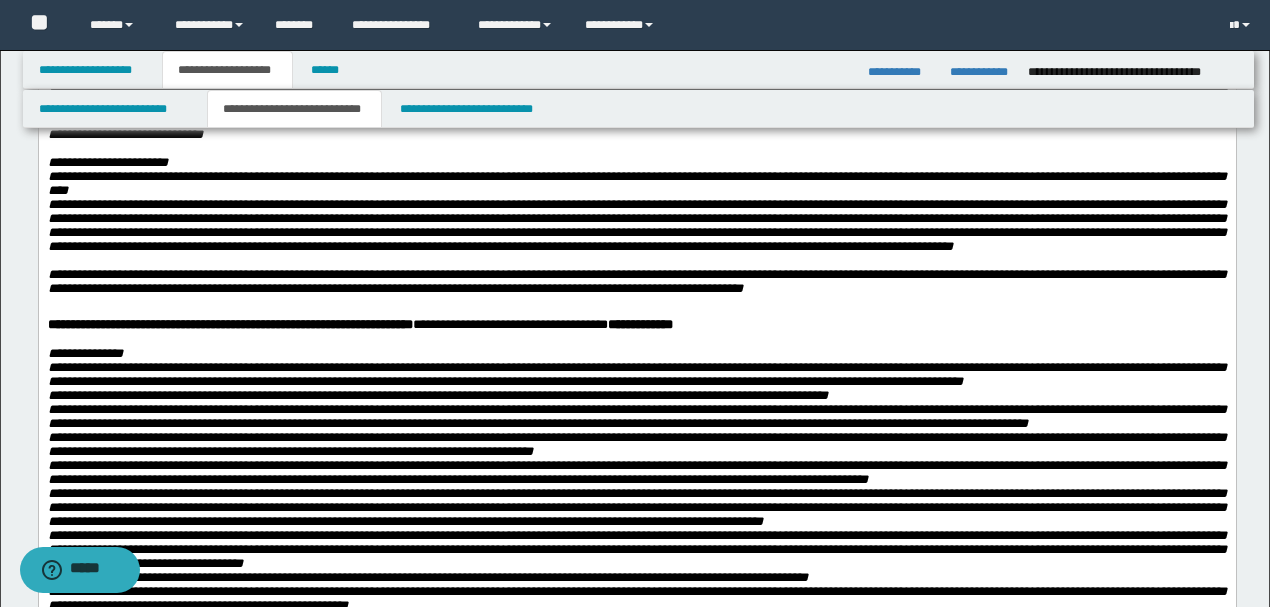 scroll, scrollTop: 66, scrollLeft: 0, axis: vertical 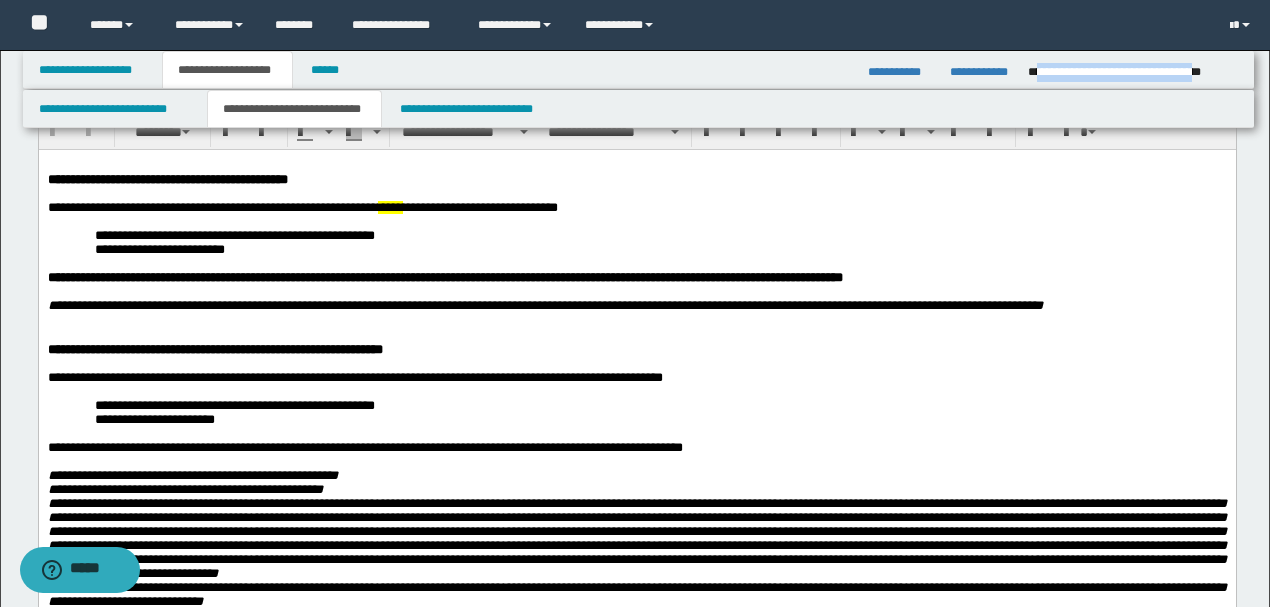 drag, startPoint x: 1235, startPoint y: 71, endPoint x: 1034, endPoint y: 70, distance: 201.00249 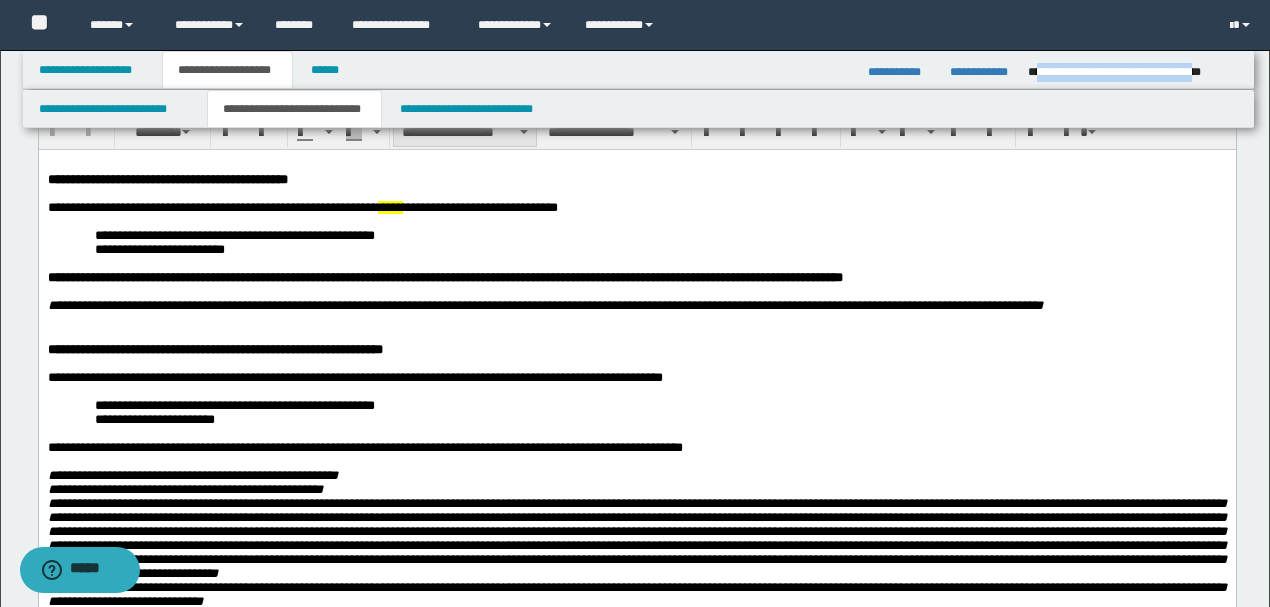 copy on "**********" 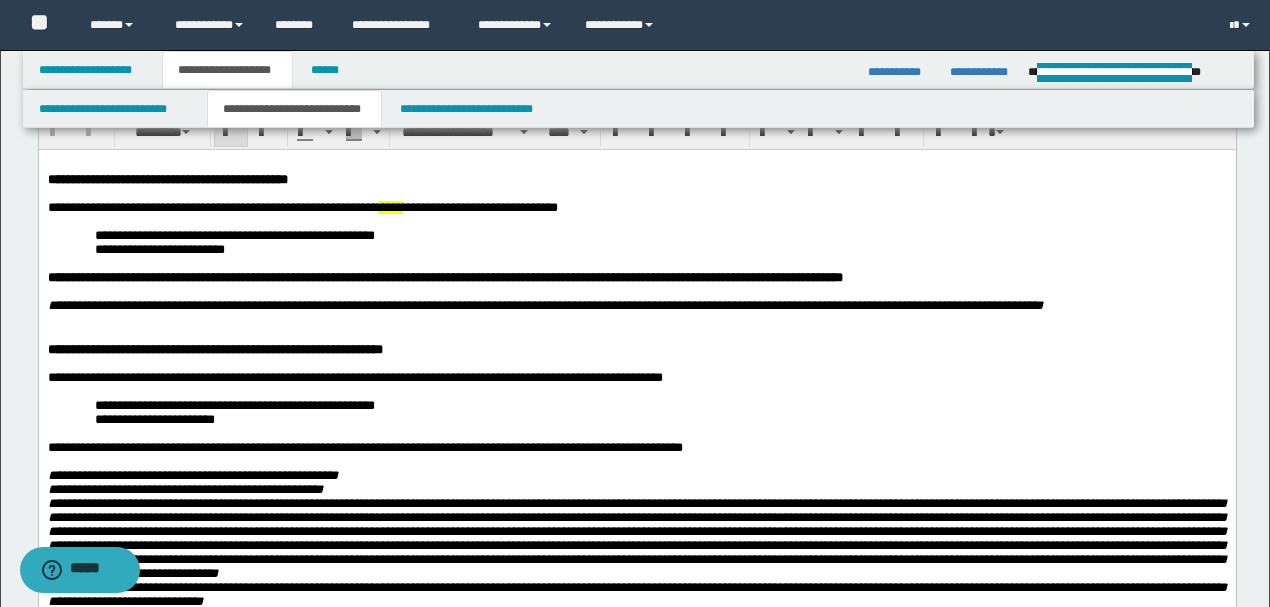 click at bounding box center [636, 319] 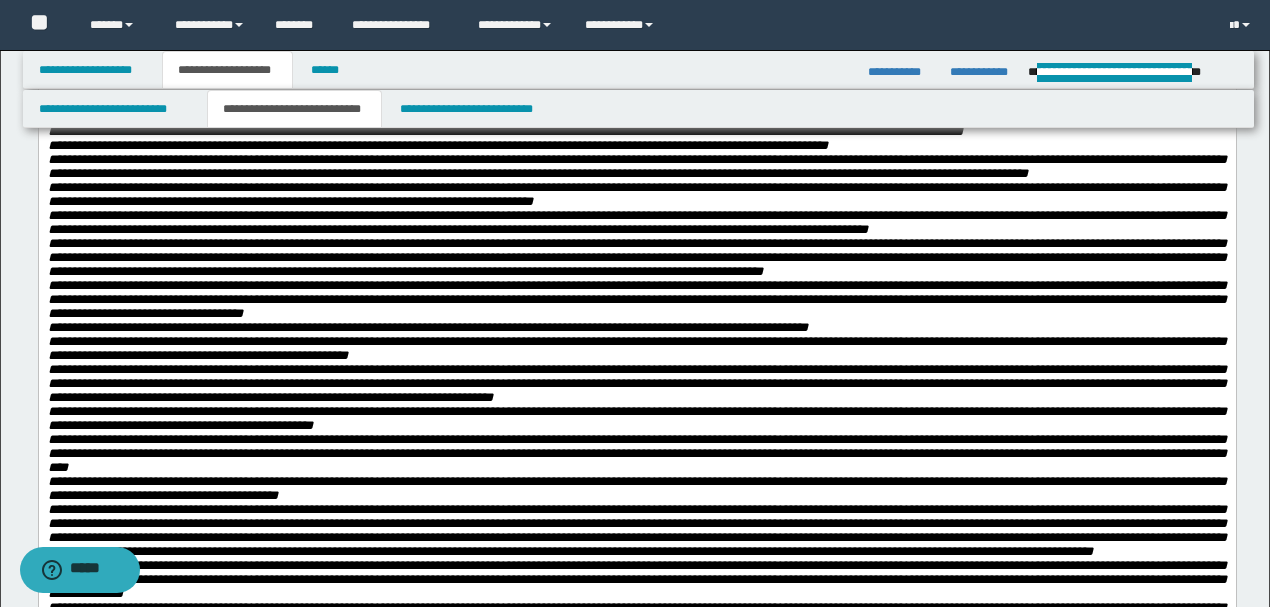 scroll, scrollTop: 1000, scrollLeft: 0, axis: vertical 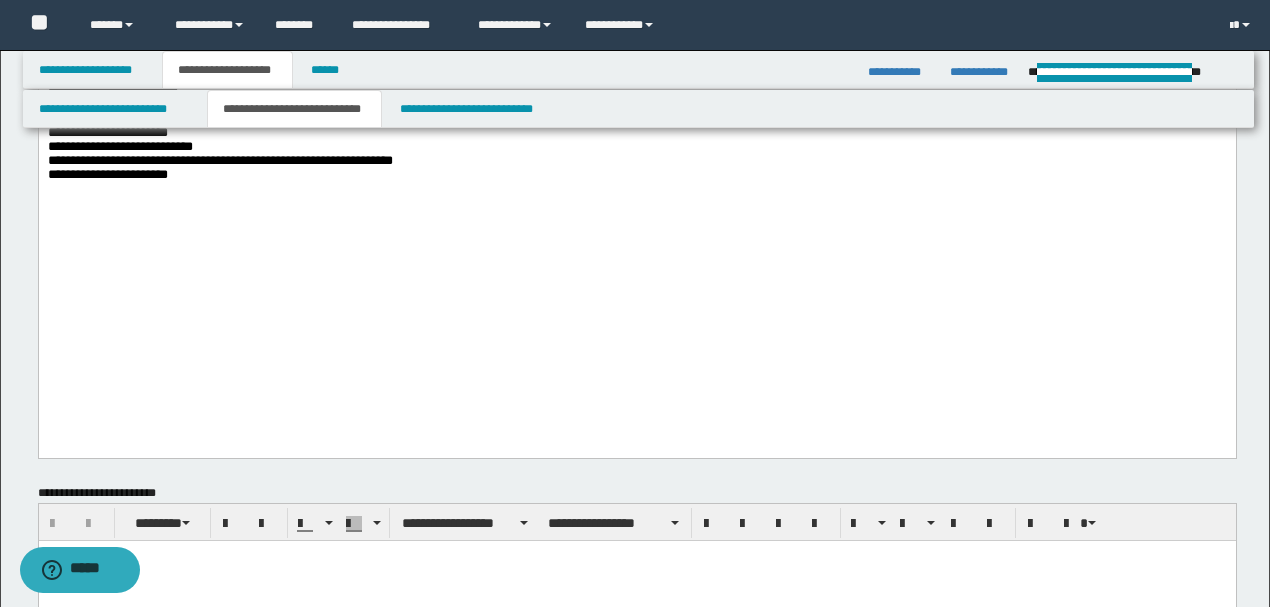 click on "**********" at bounding box center [660, 175] 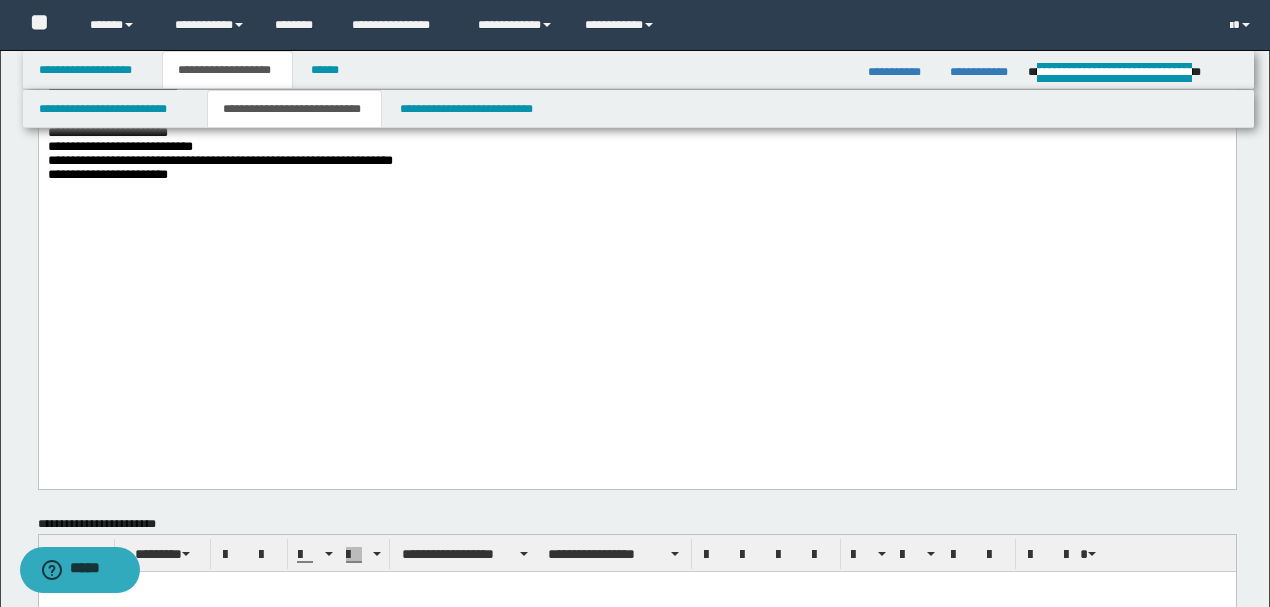 paste 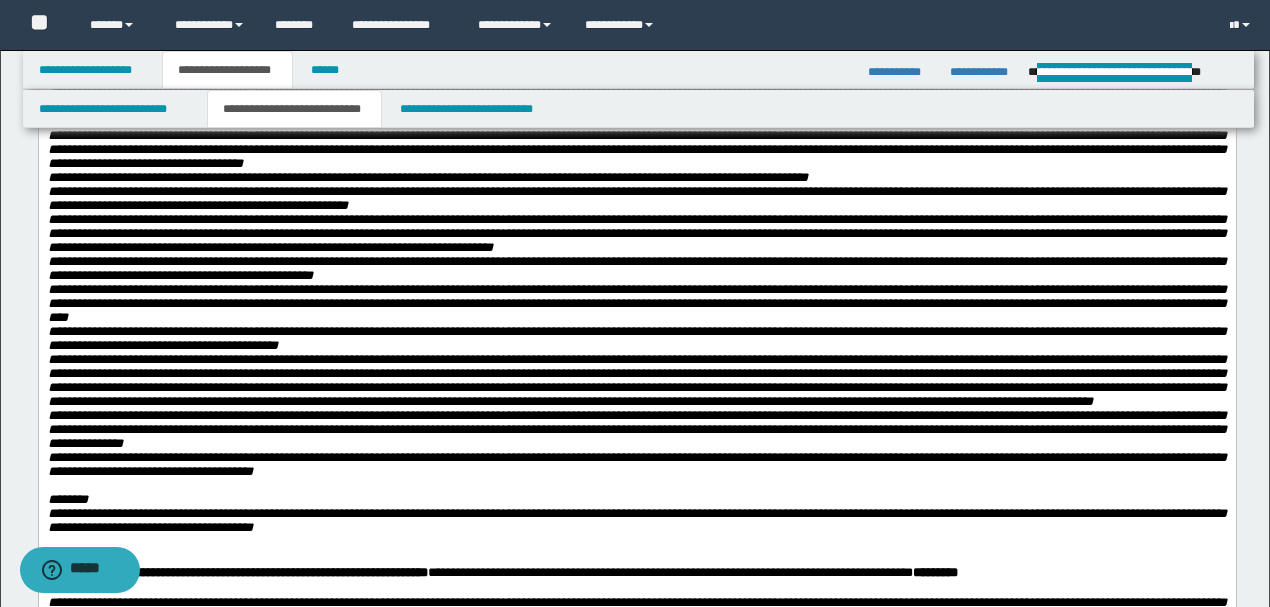 scroll, scrollTop: 1466, scrollLeft: 0, axis: vertical 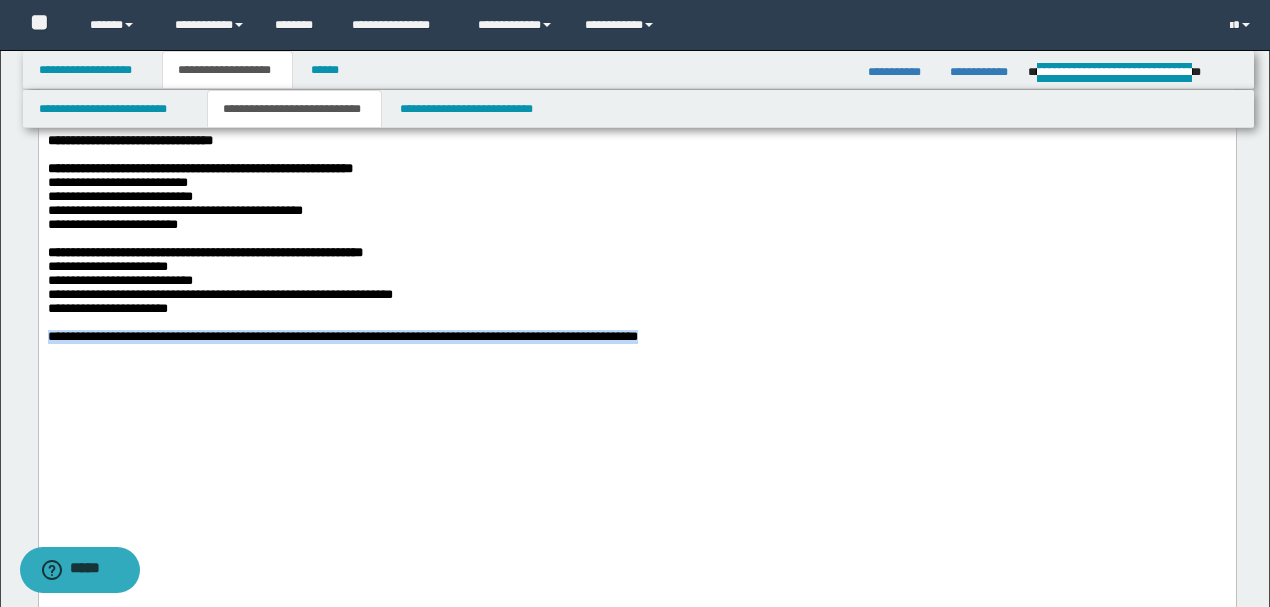 drag, startPoint x: 572, startPoint y: 500, endPoint x: 39, endPoint y: -744, distance: 1353.3754 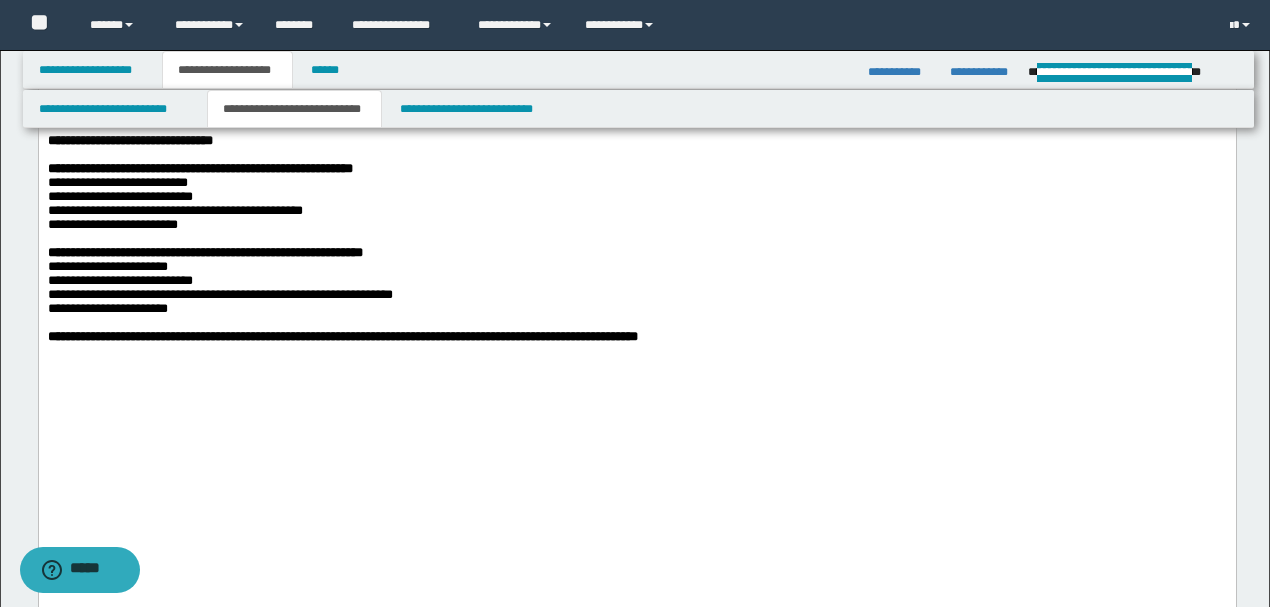 click on "**********" at bounding box center [636, -424] 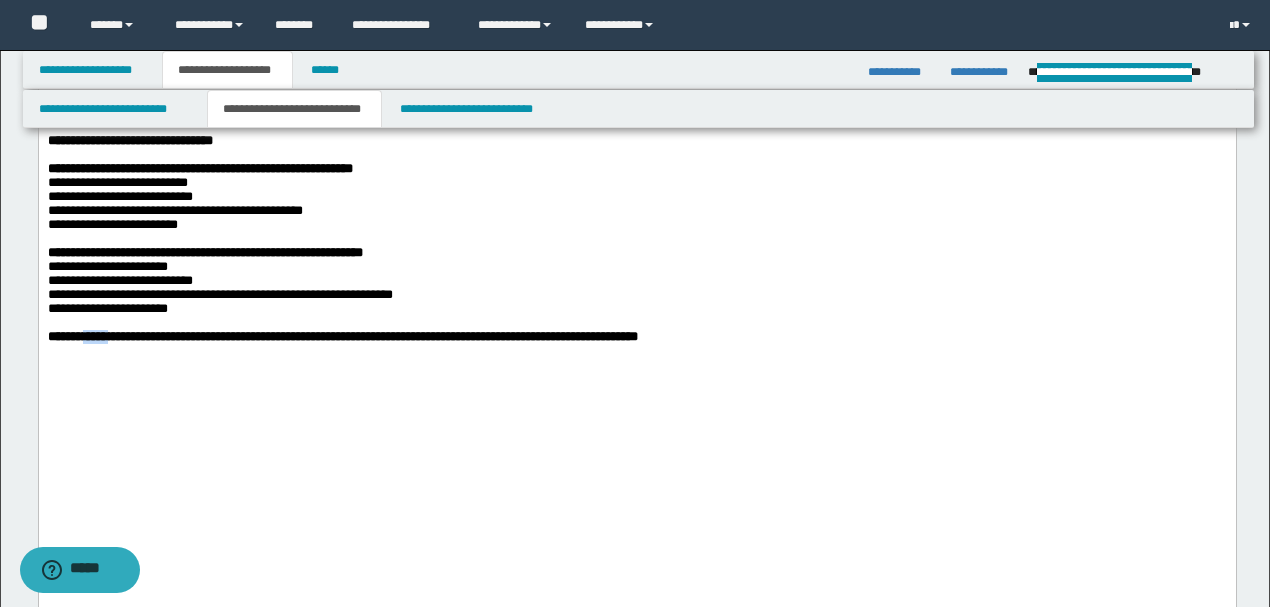 drag, startPoint x: 112, startPoint y: 509, endPoint x: 84, endPoint y: 504, distance: 28.442924 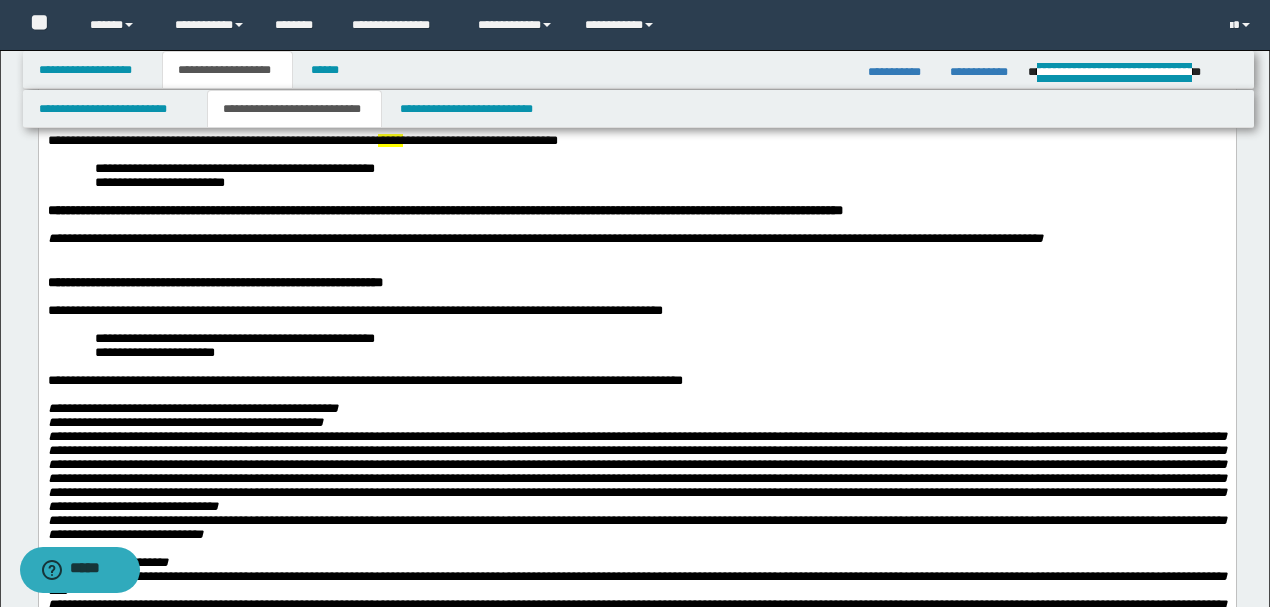 scroll, scrollTop: 733, scrollLeft: 0, axis: vertical 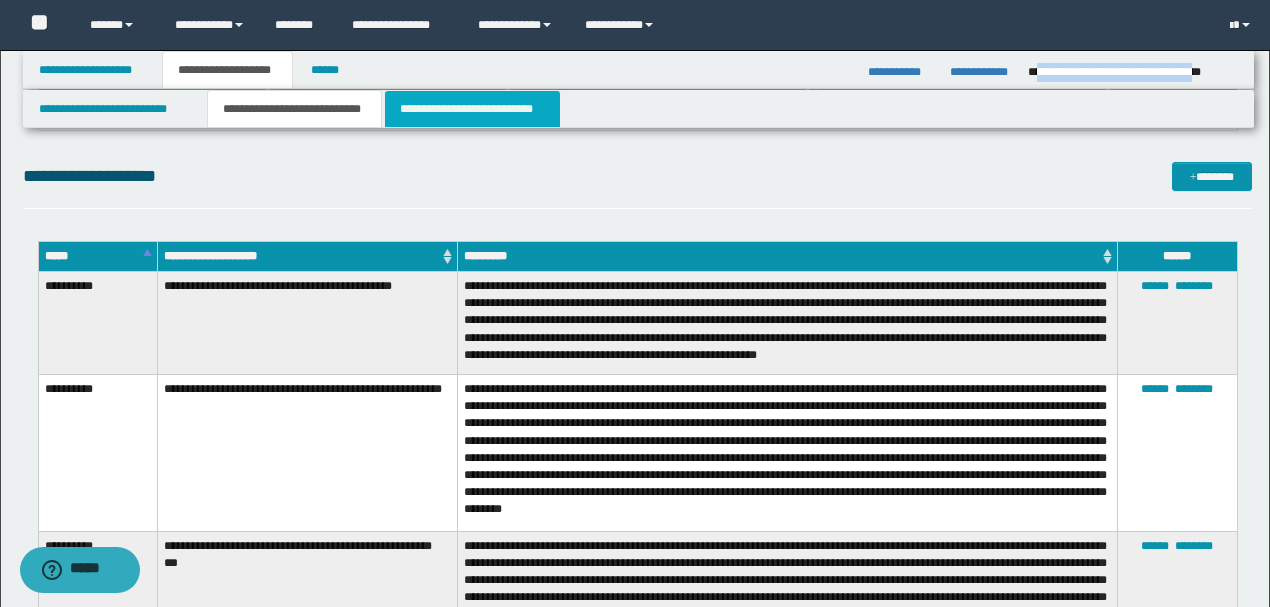 click on "**********" at bounding box center [472, 109] 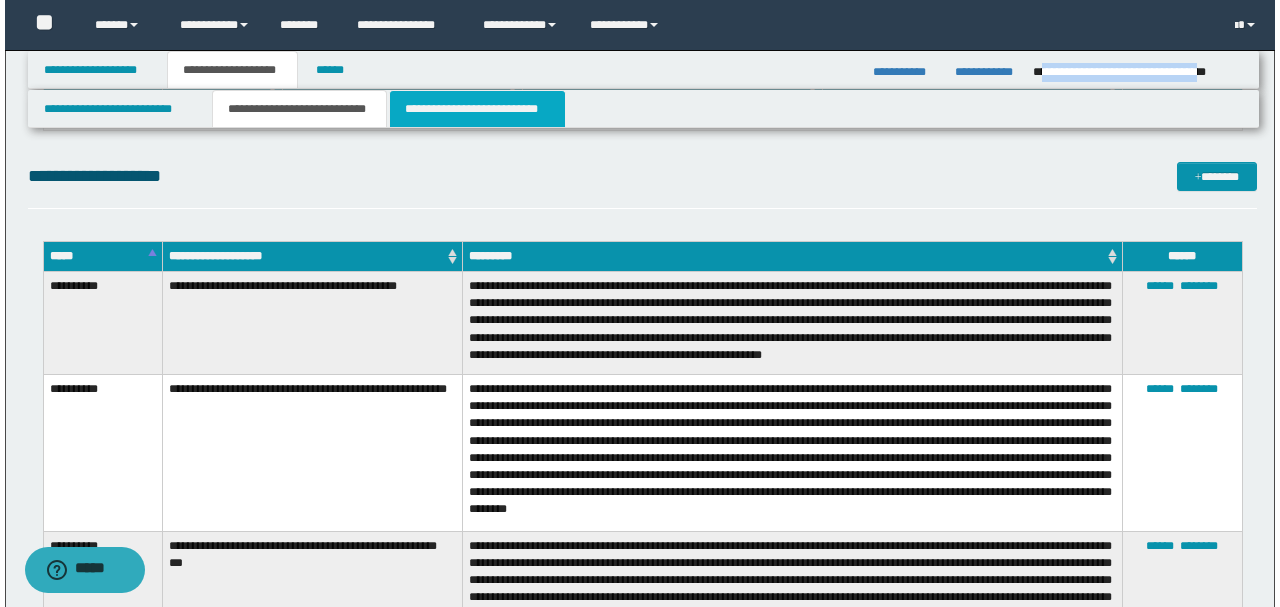 scroll, scrollTop: 0, scrollLeft: 0, axis: both 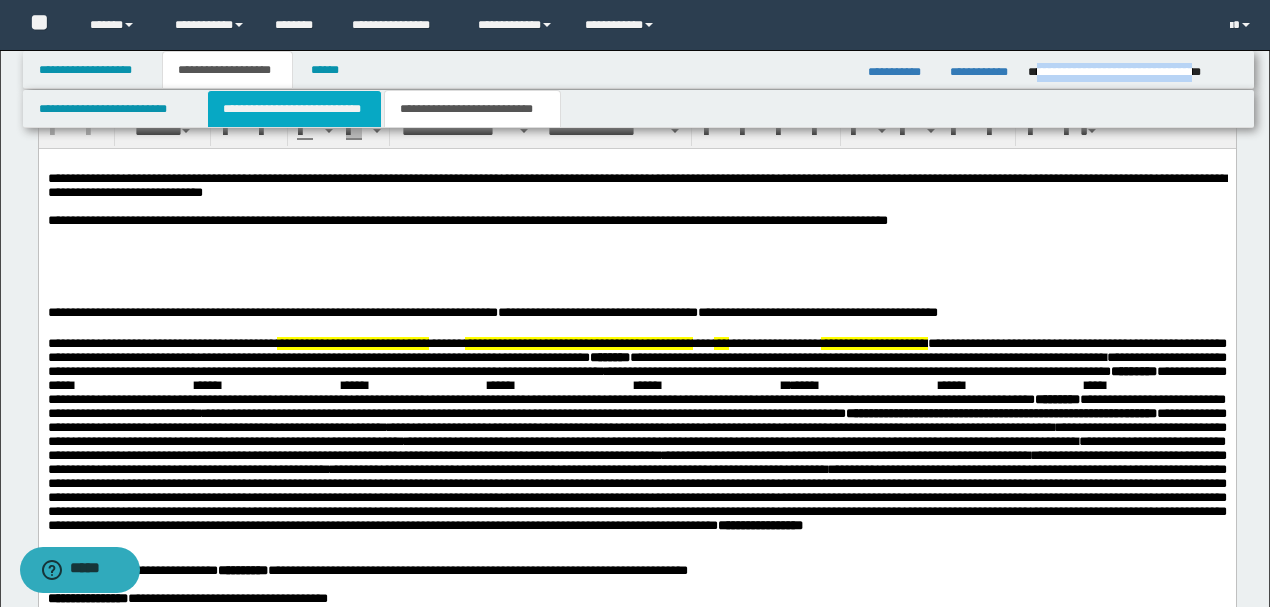 click on "**********" at bounding box center (294, 109) 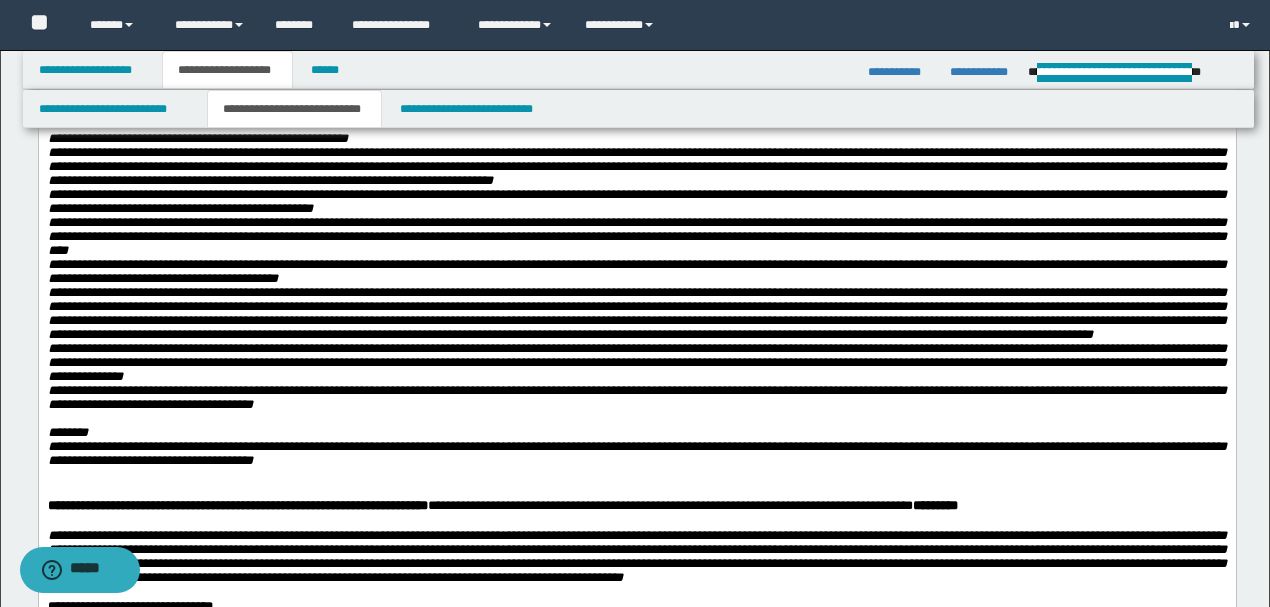 scroll, scrollTop: 1400, scrollLeft: 0, axis: vertical 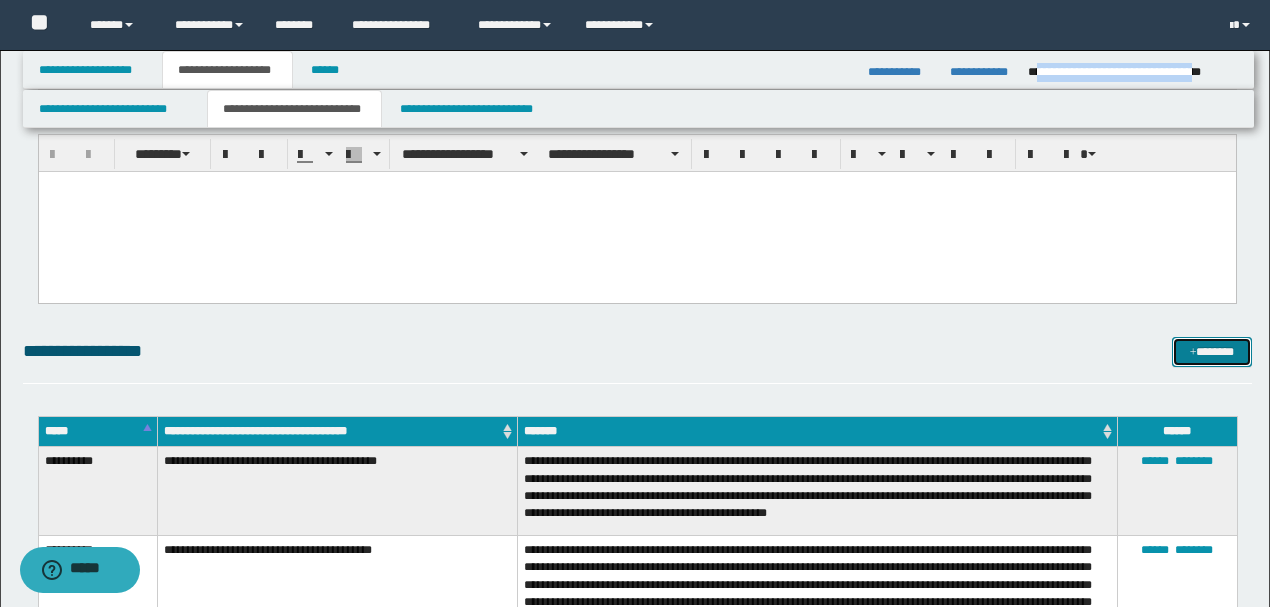 drag, startPoint x: 1220, startPoint y: 350, endPoint x: 1212, endPoint y: 376, distance: 27.202942 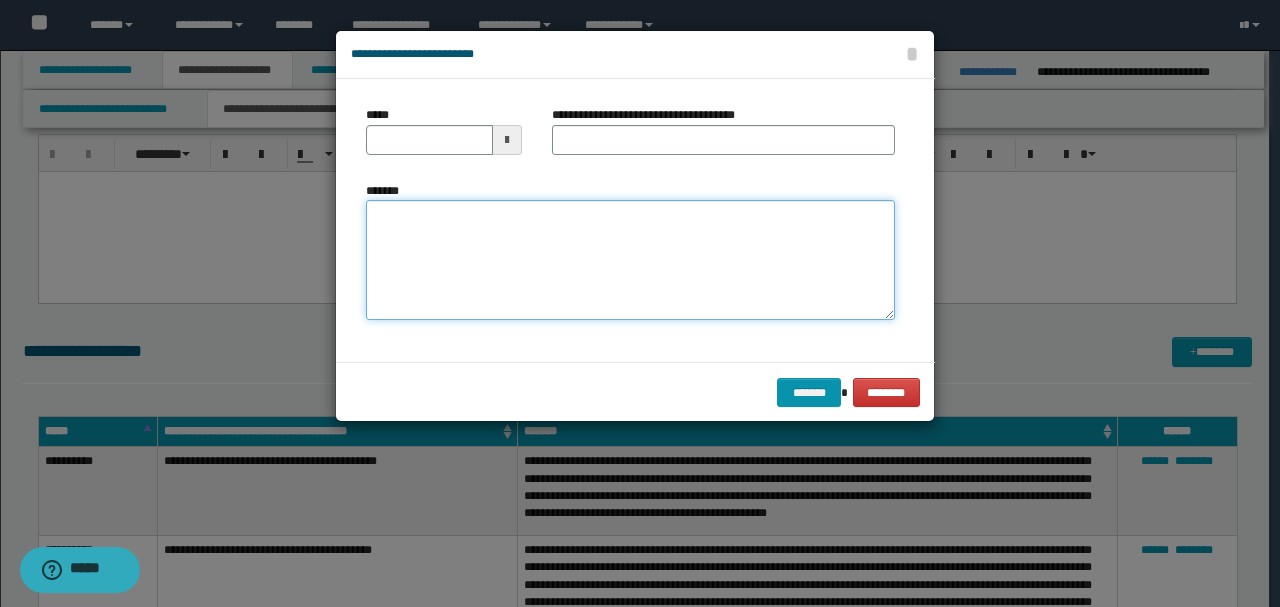 click on "*******" at bounding box center [630, 260] 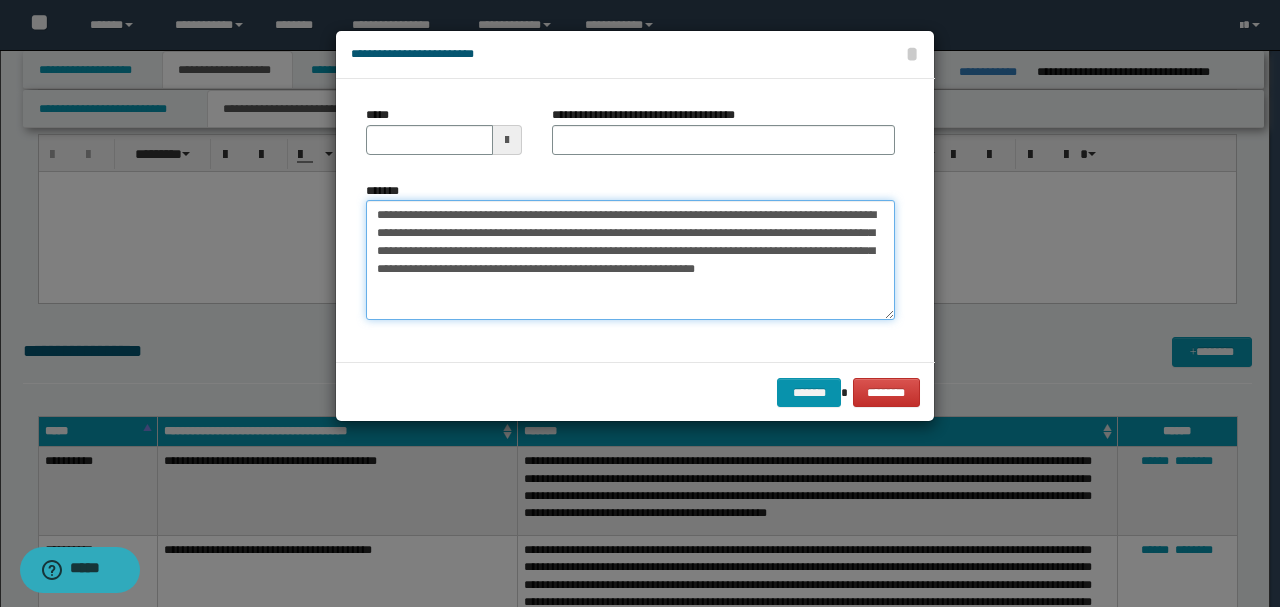 drag, startPoint x: 412, startPoint y: 212, endPoint x: 305, endPoint y: 210, distance: 107.01869 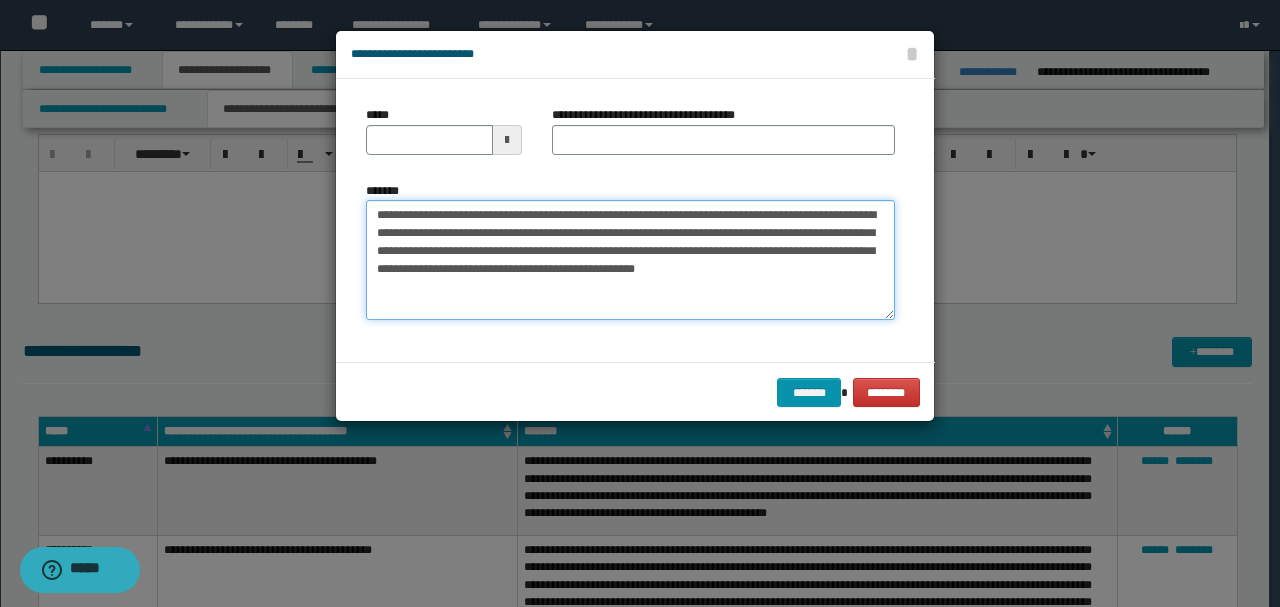 type 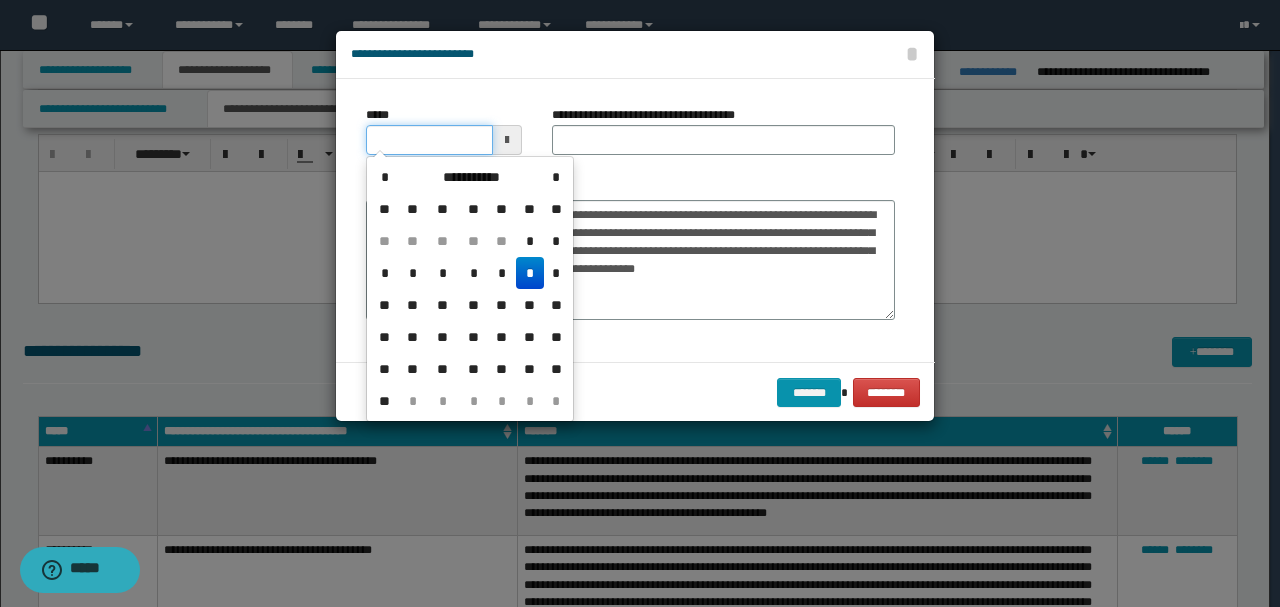 click on "*****" at bounding box center [429, 140] 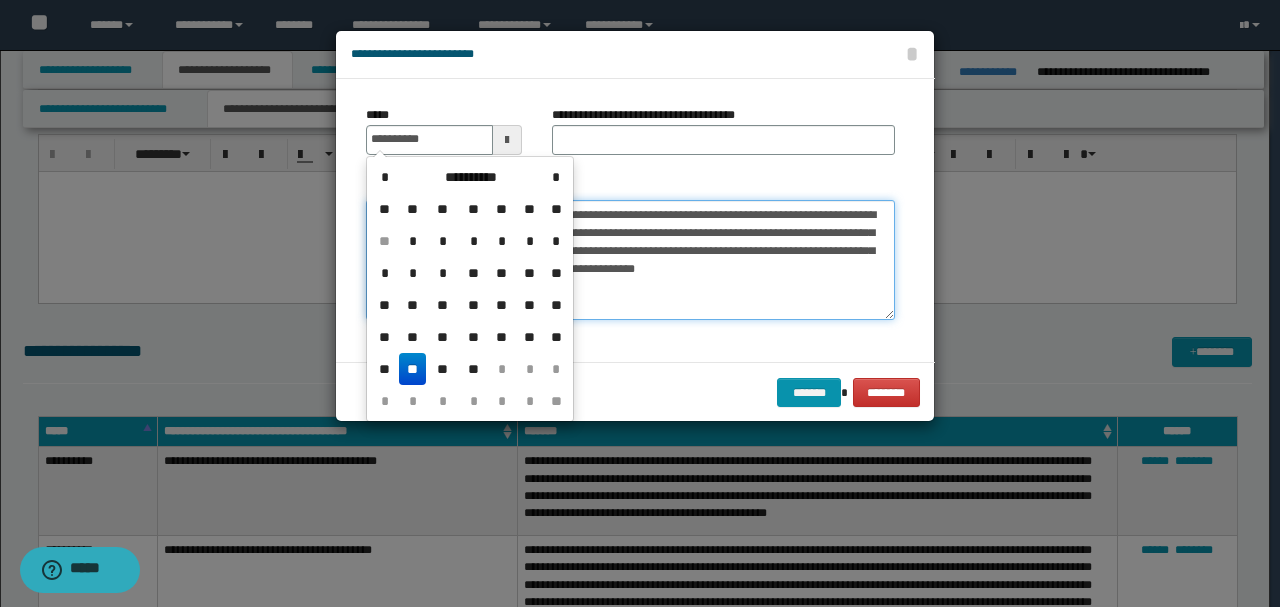 type on "**********" 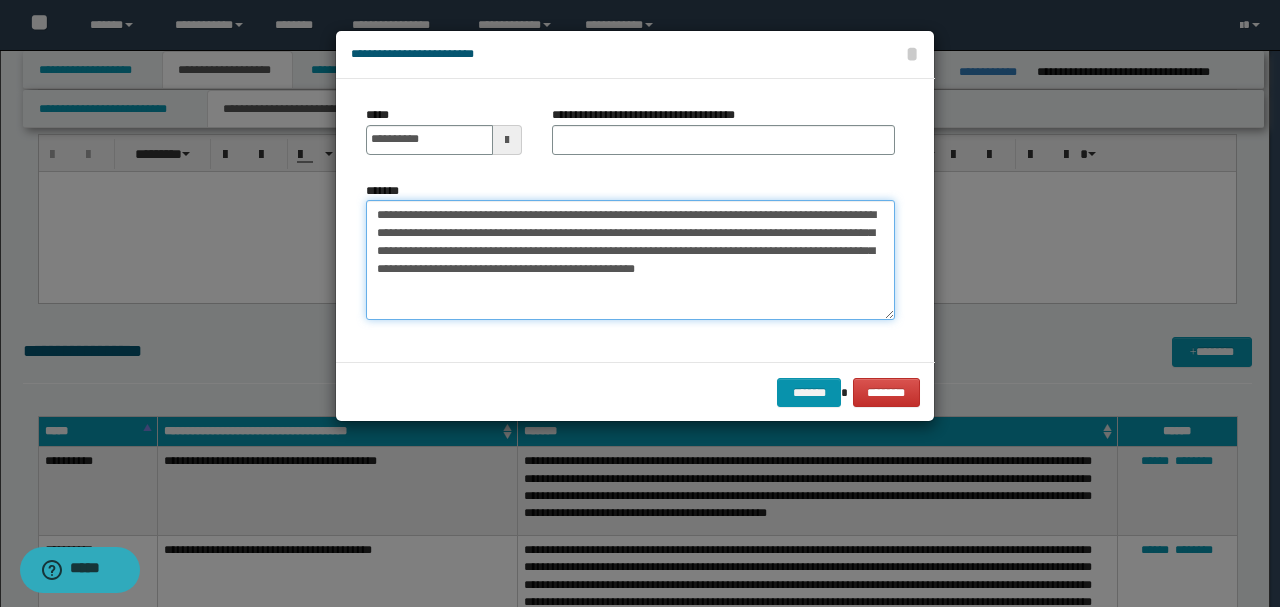 drag, startPoint x: 573, startPoint y: 211, endPoint x: 375, endPoint y: 214, distance: 198.02272 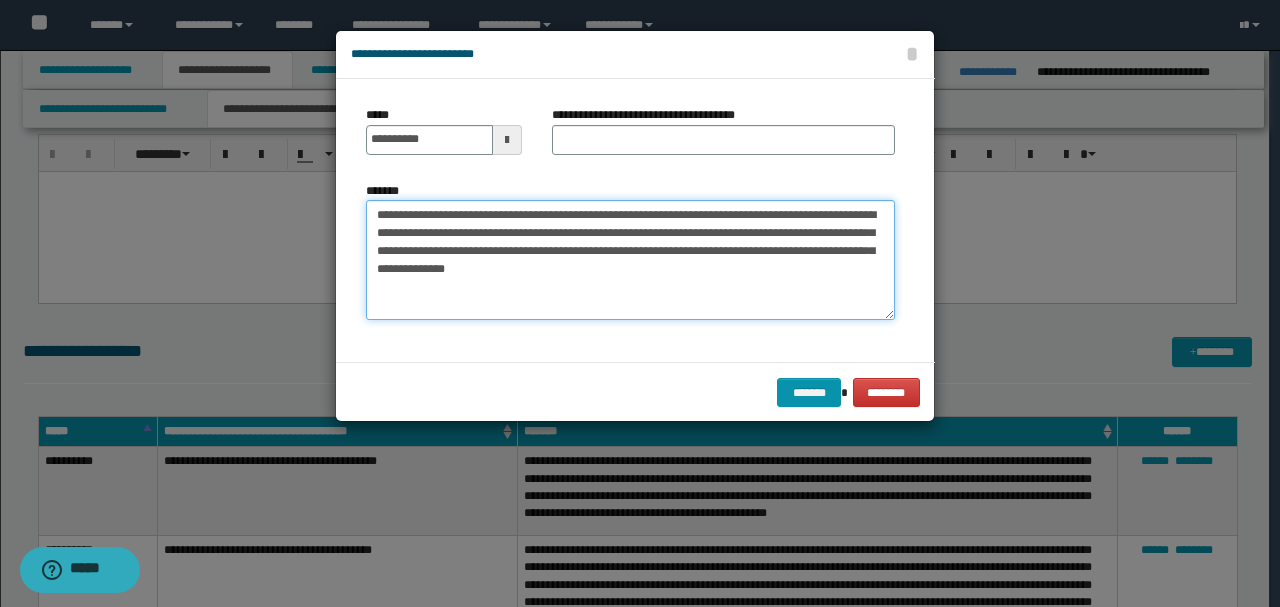 type on "**********" 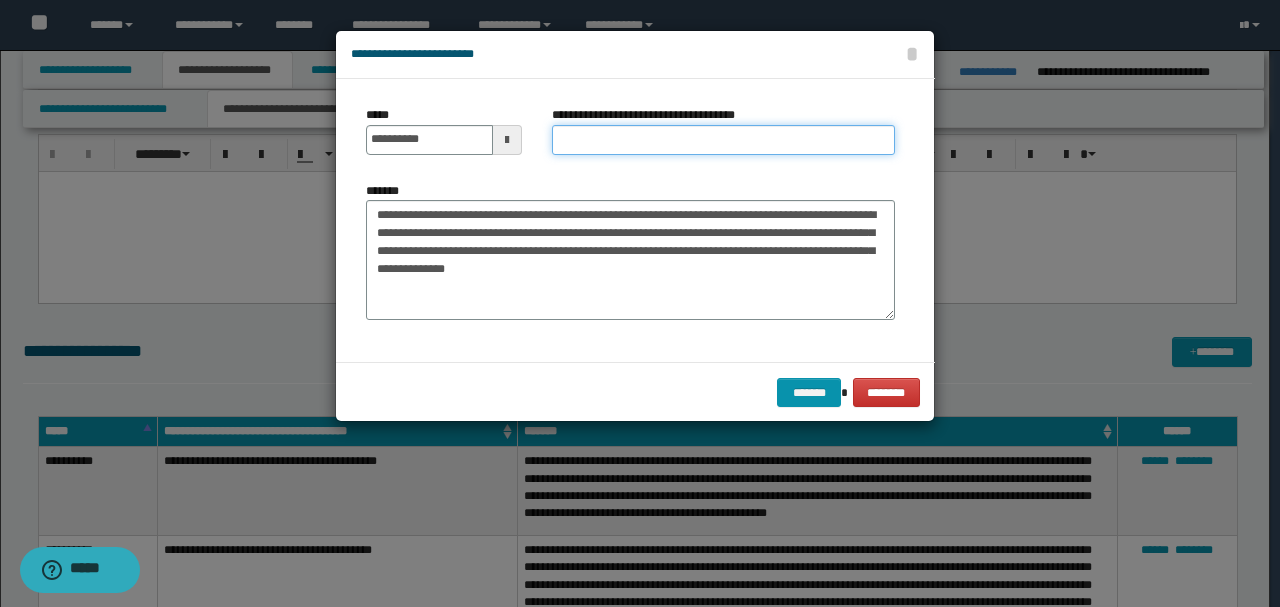click on "**********" at bounding box center (723, 140) 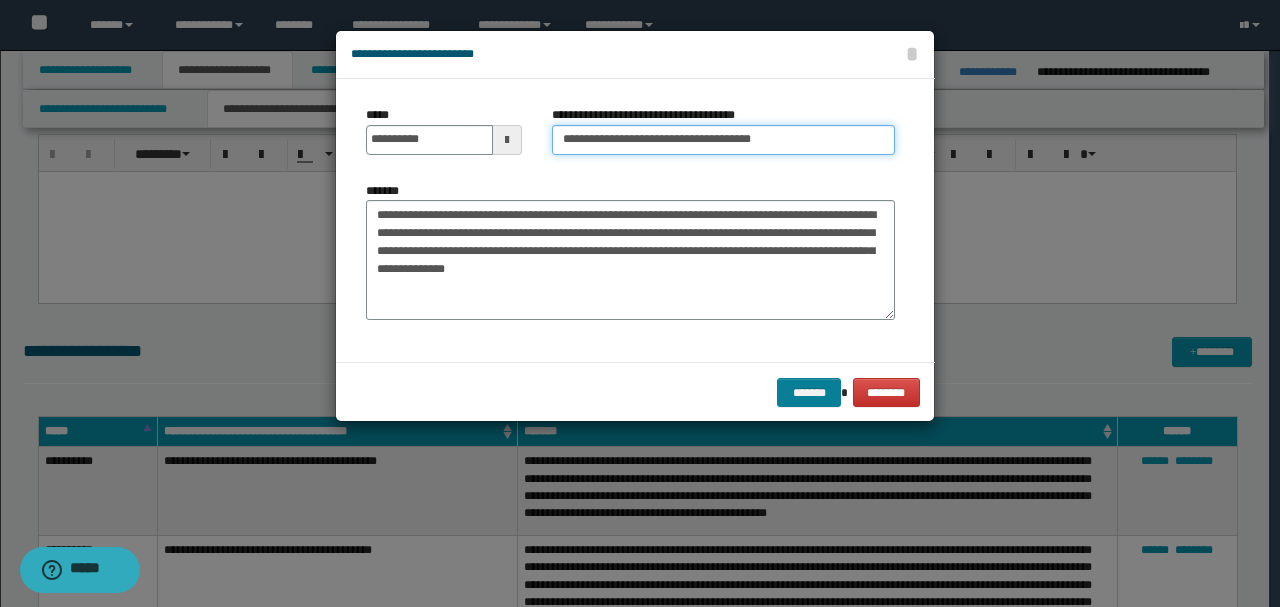 type on "**********" 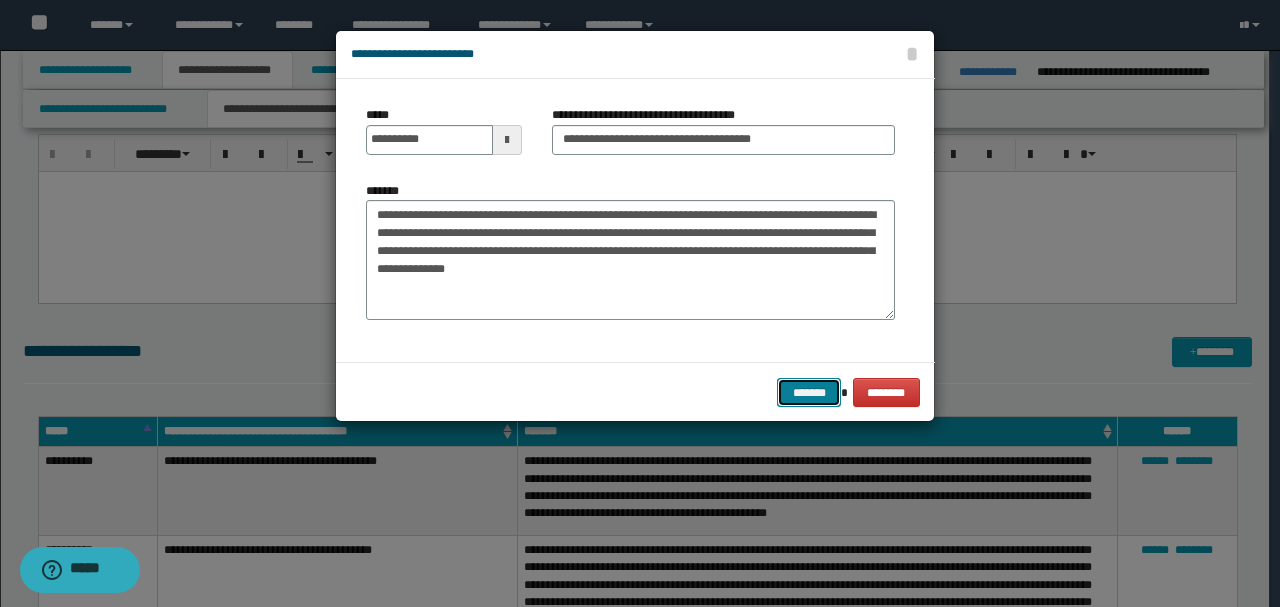 click on "*******" at bounding box center (809, 392) 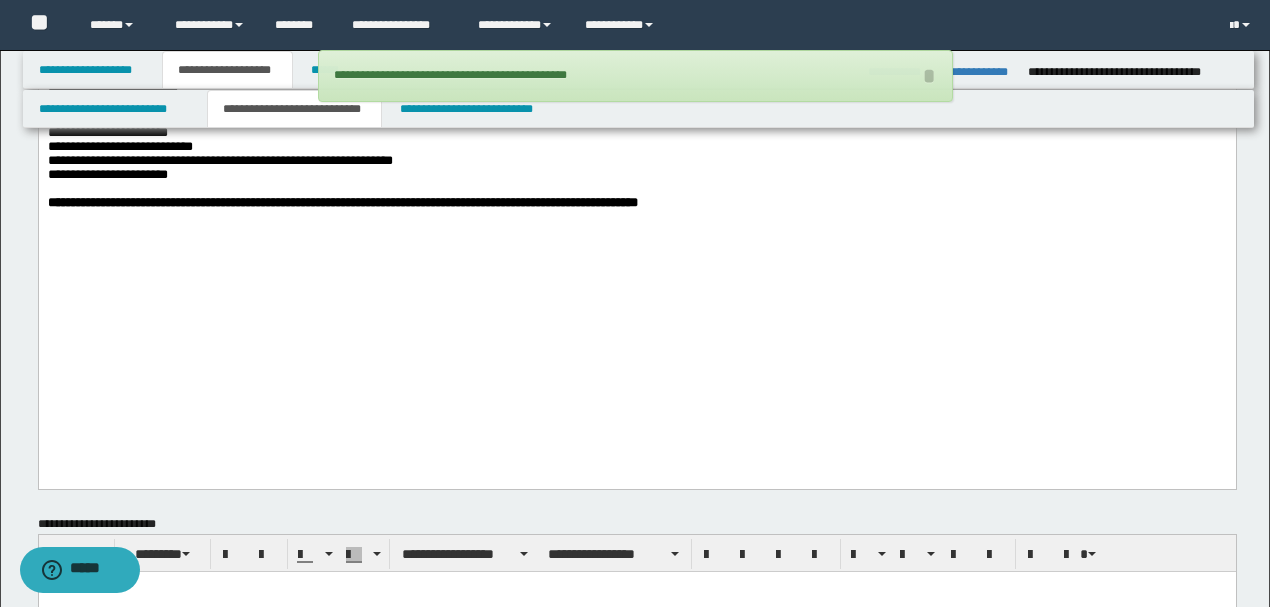 scroll, scrollTop: 1145, scrollLeft: 0, axis: vertical 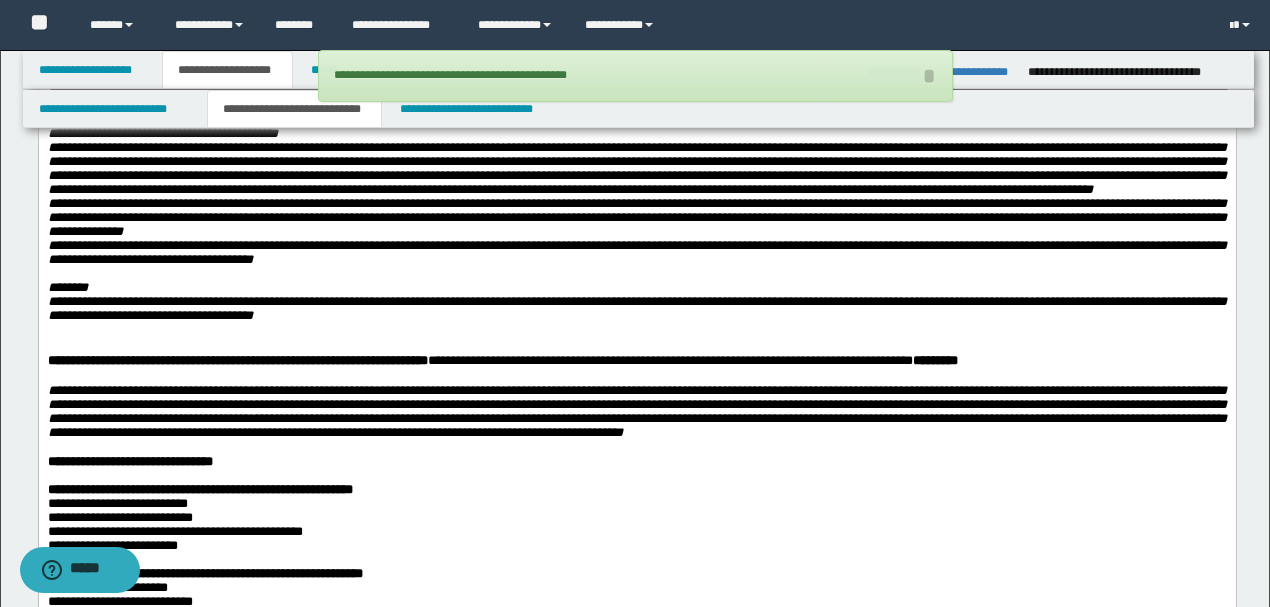 click on "**********" at bounding box center [636, -103] 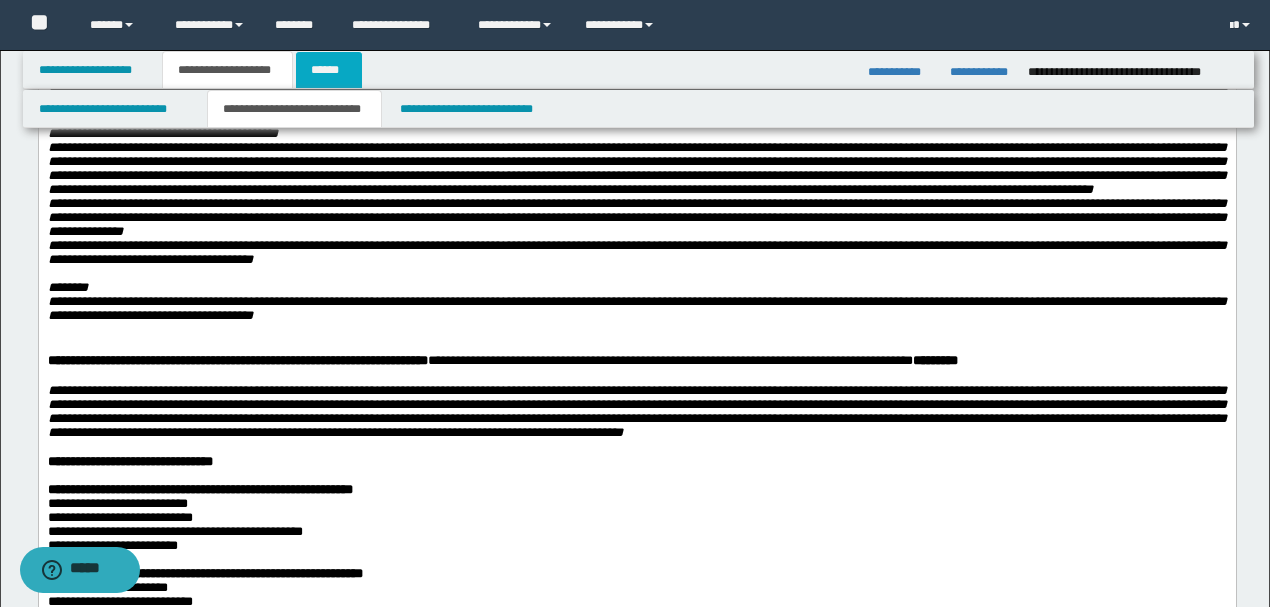 click on "******" at bounding box center [329, 70] 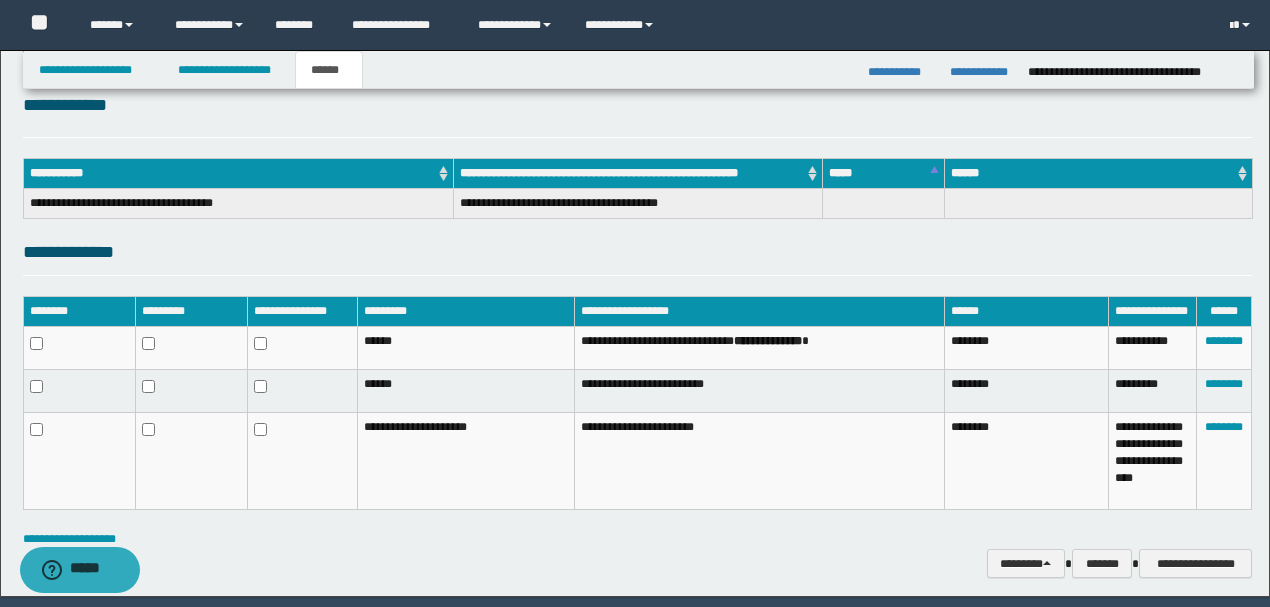 scroll, scrollTop: 318, scrollLeft: 0, axis: vertical 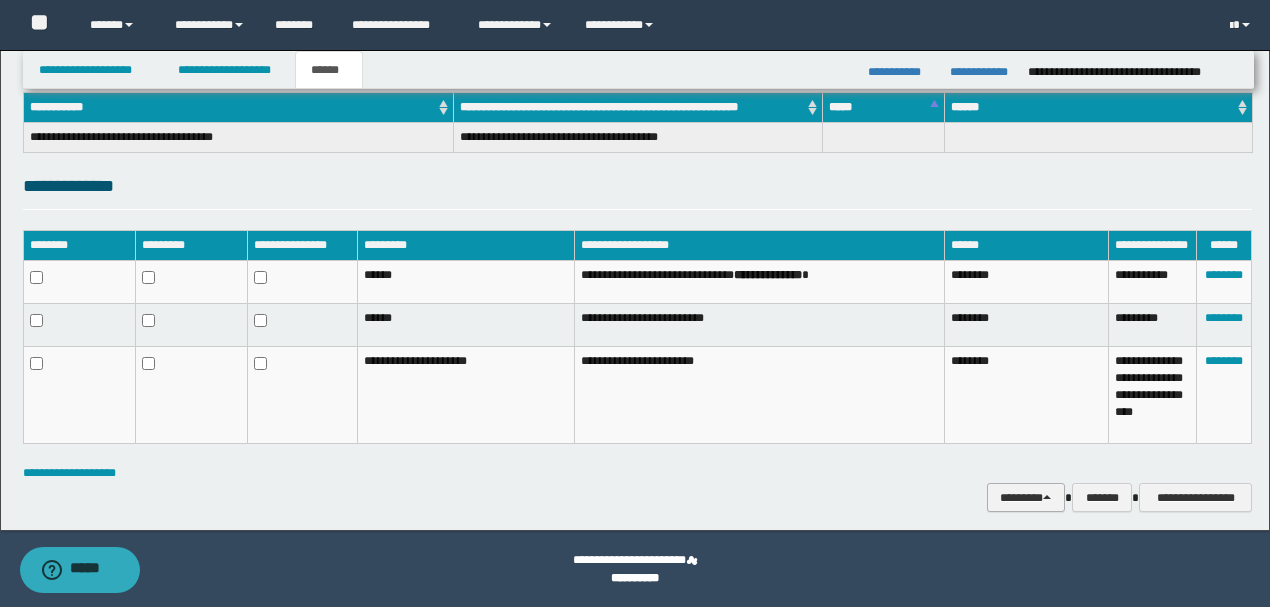 click on "********" at bounding box center [1026, 497] 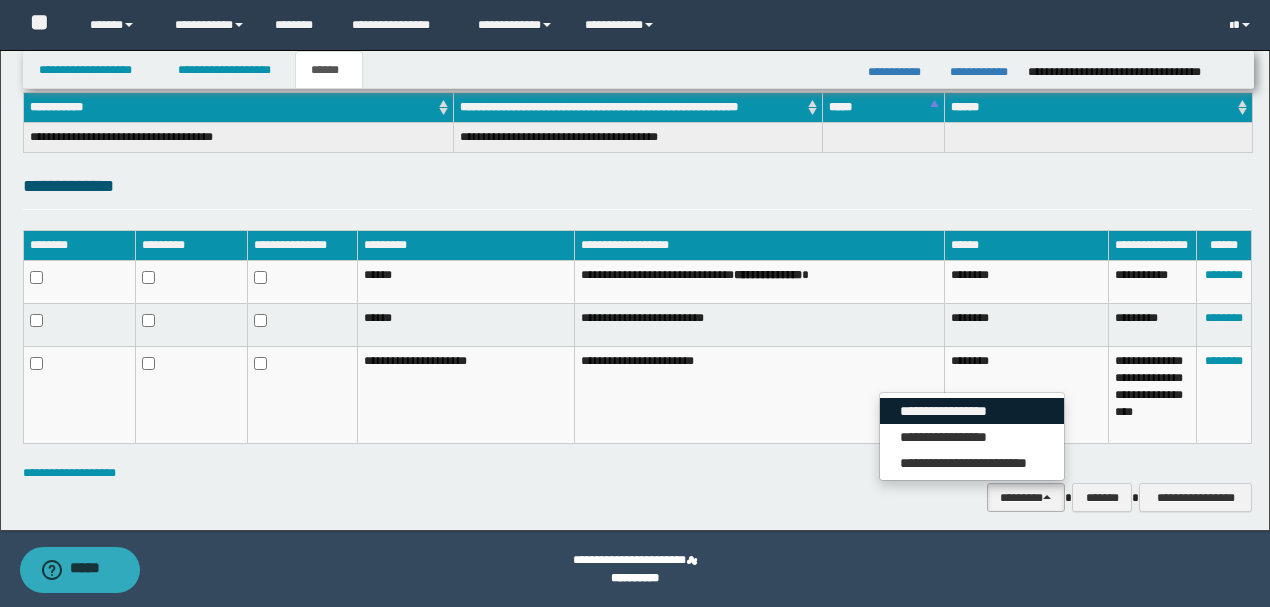 click on "**********" at bounding box center (972, 411) 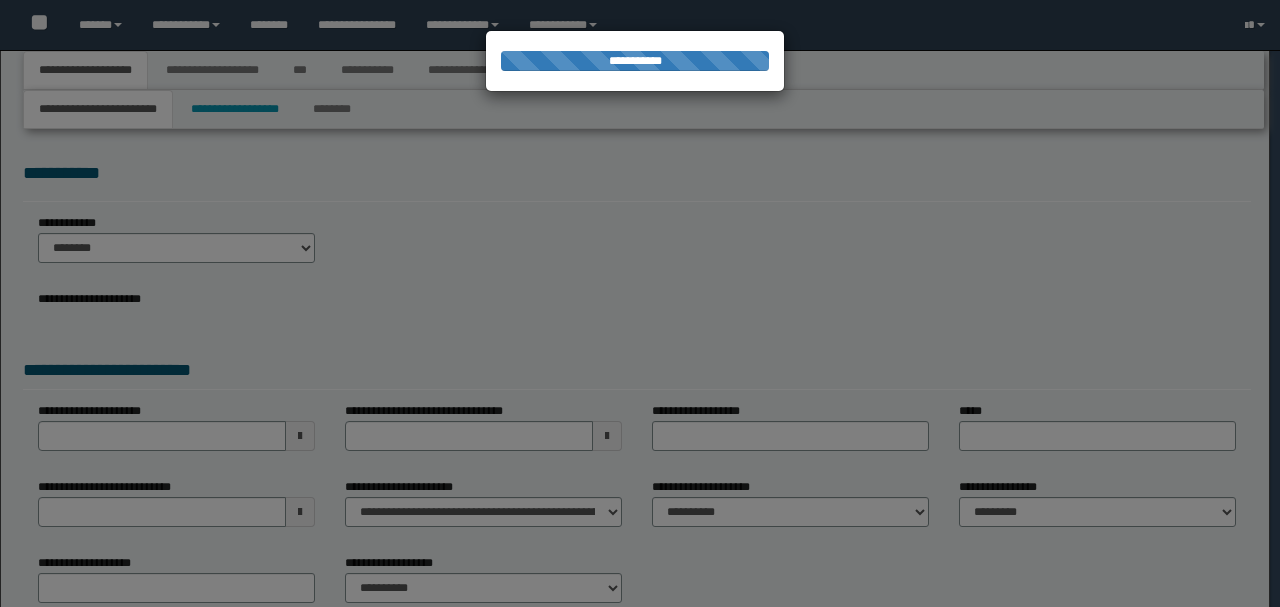 scroll, scrollTop: 0, scrollLeft: 0, axis: both 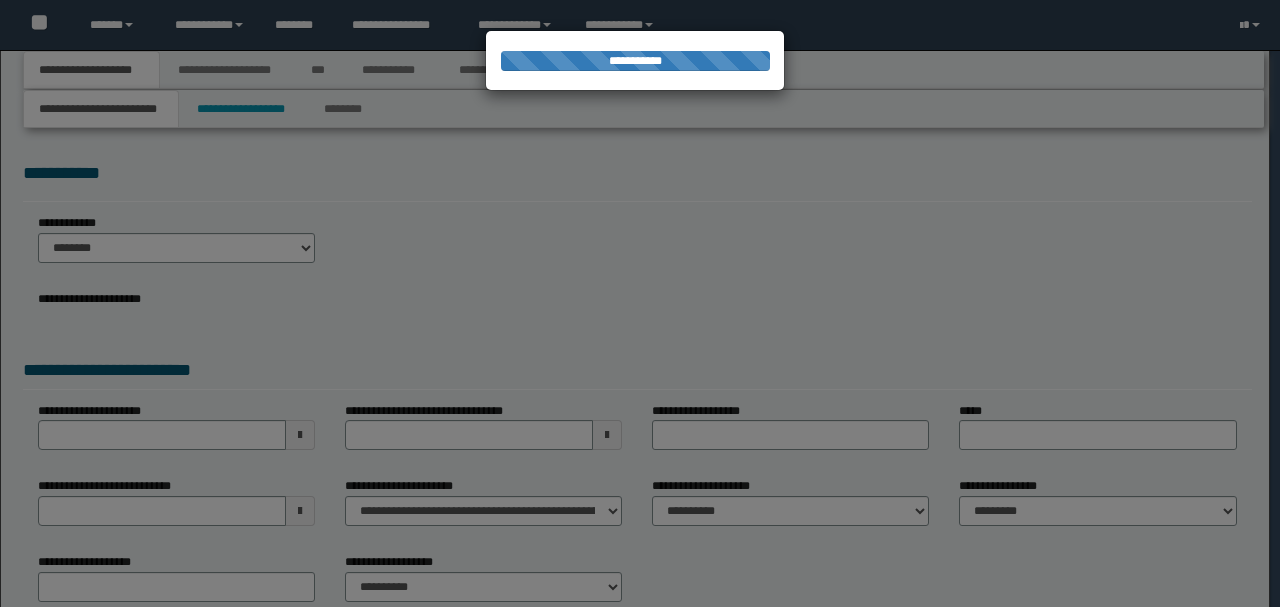 select on "*" 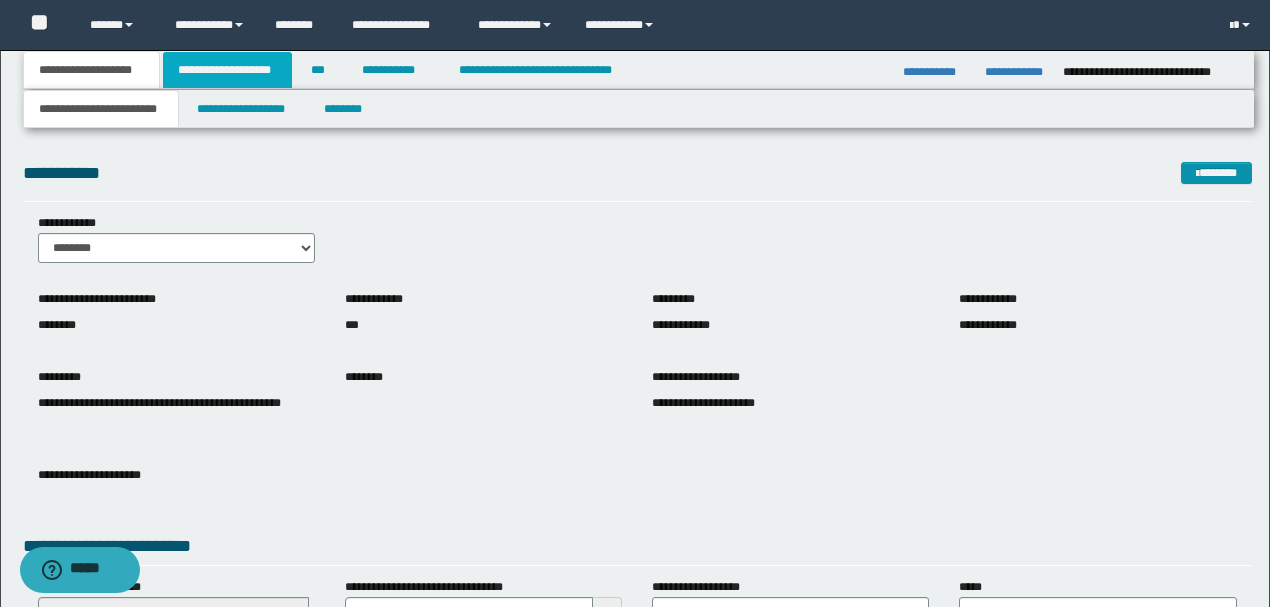 click on "**********" at bounding box center [227, 70] 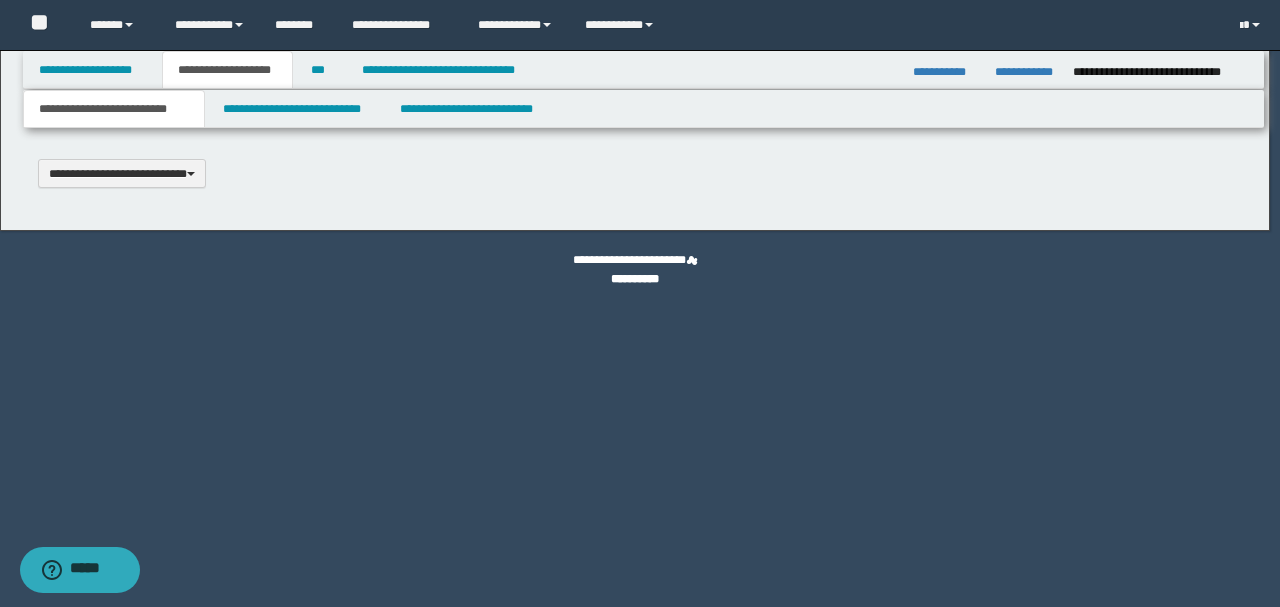 type 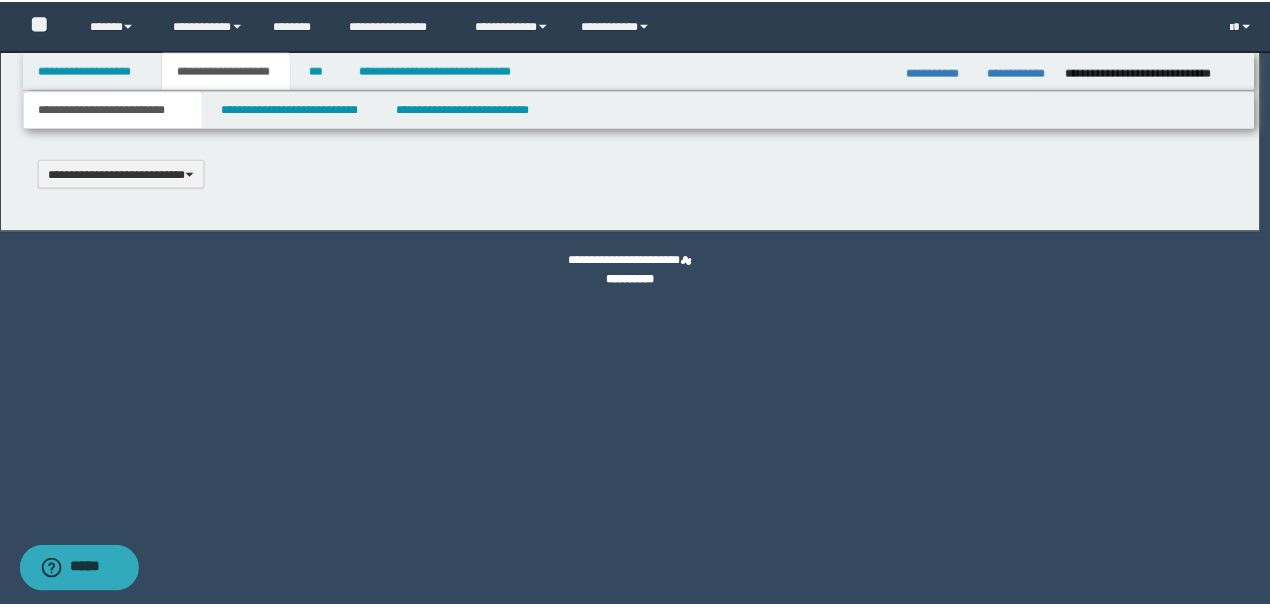 scroll, scrollTop: 0, scrollLeft: 0, axis: both 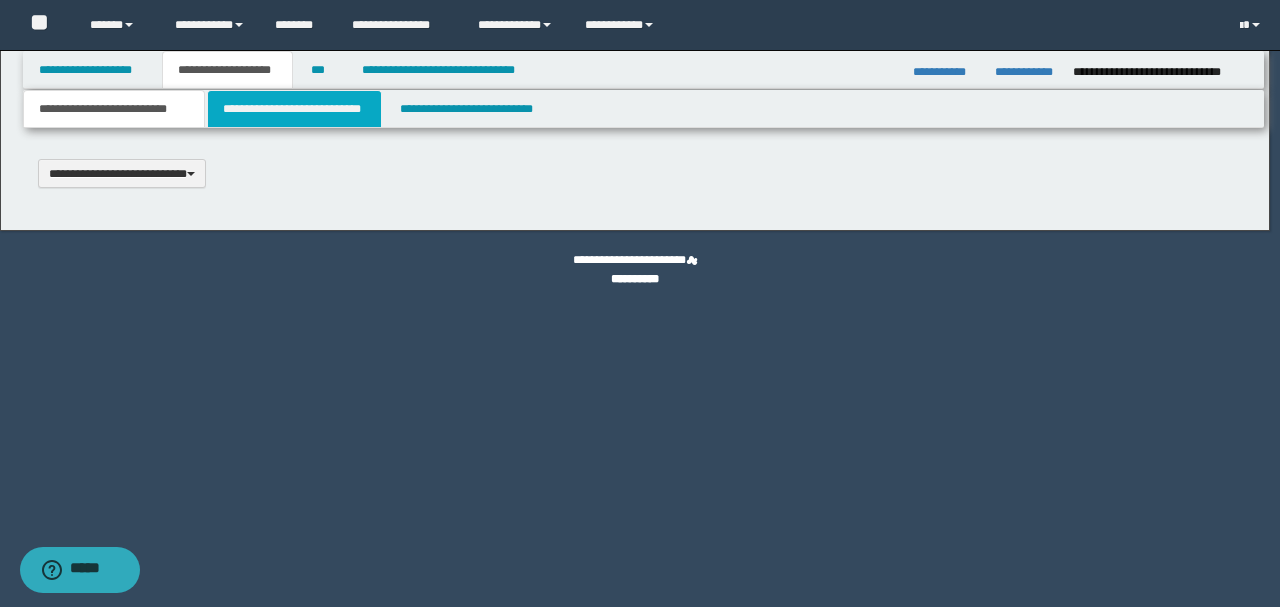type on "**********" 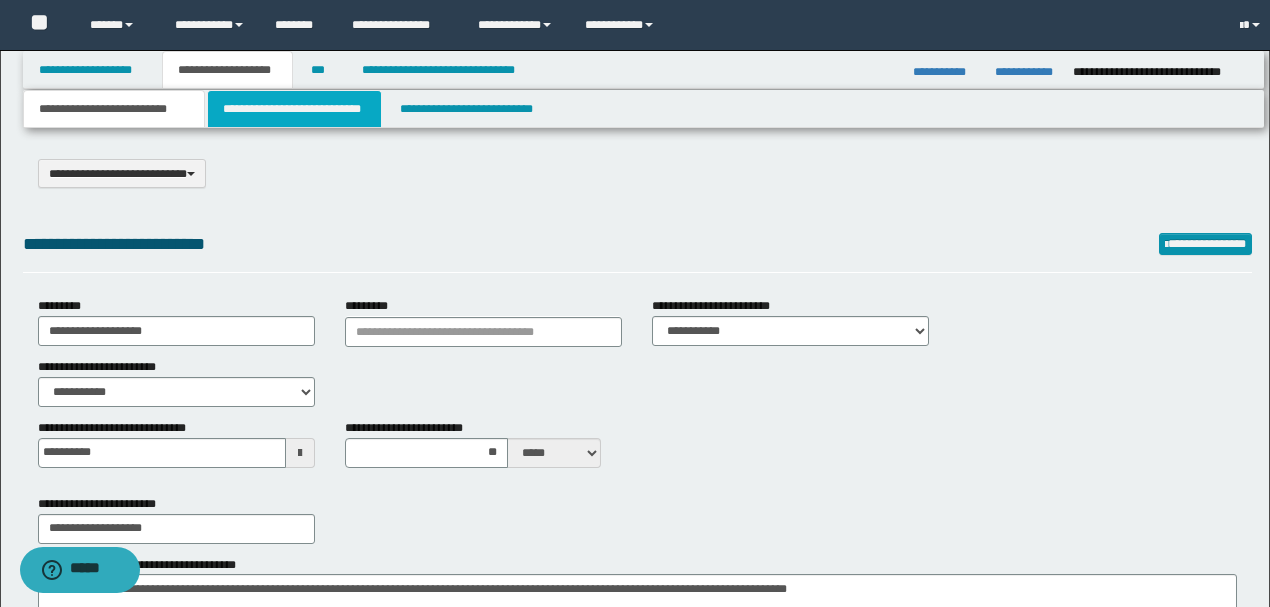 click on "**********" at bounding box center (294, 109) 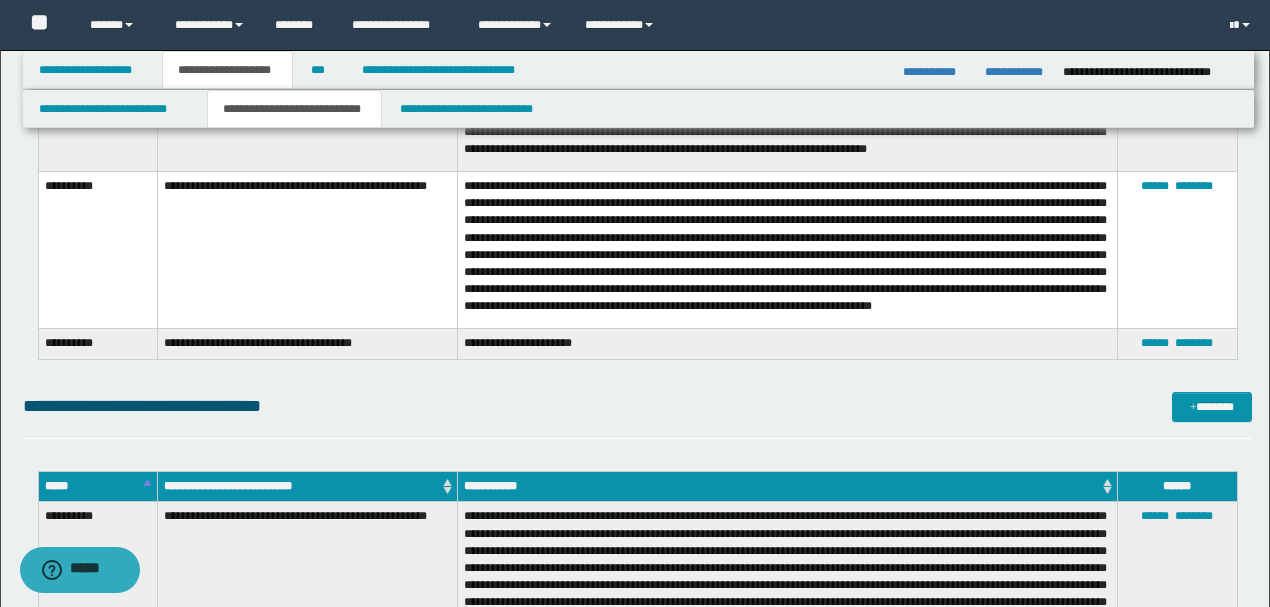 scroll, scrollTop: 5781, scrollLeft: 0, axis: vertical 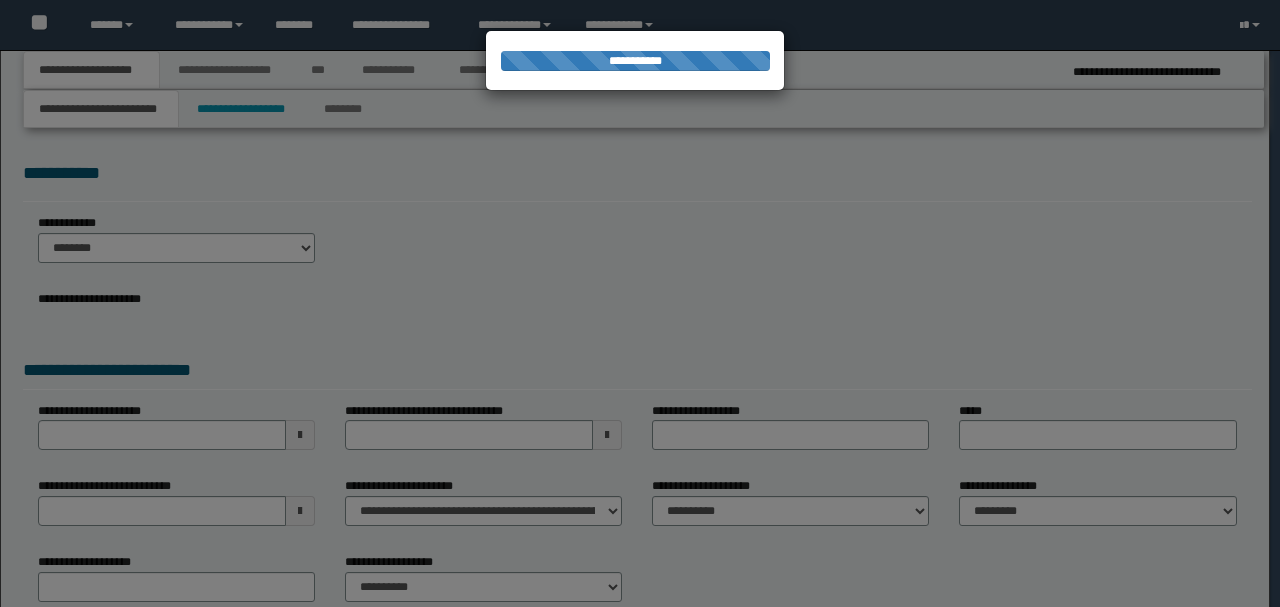 select on "*" 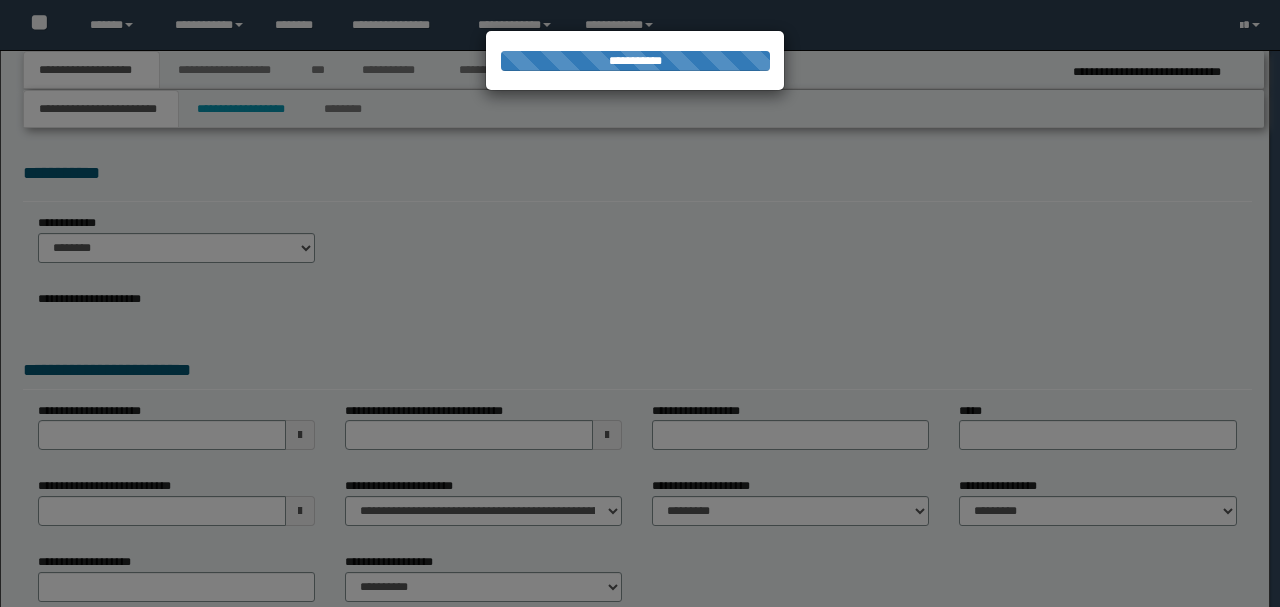 scroll, scrollTop: 0, scrollLeft: 0, axis: both 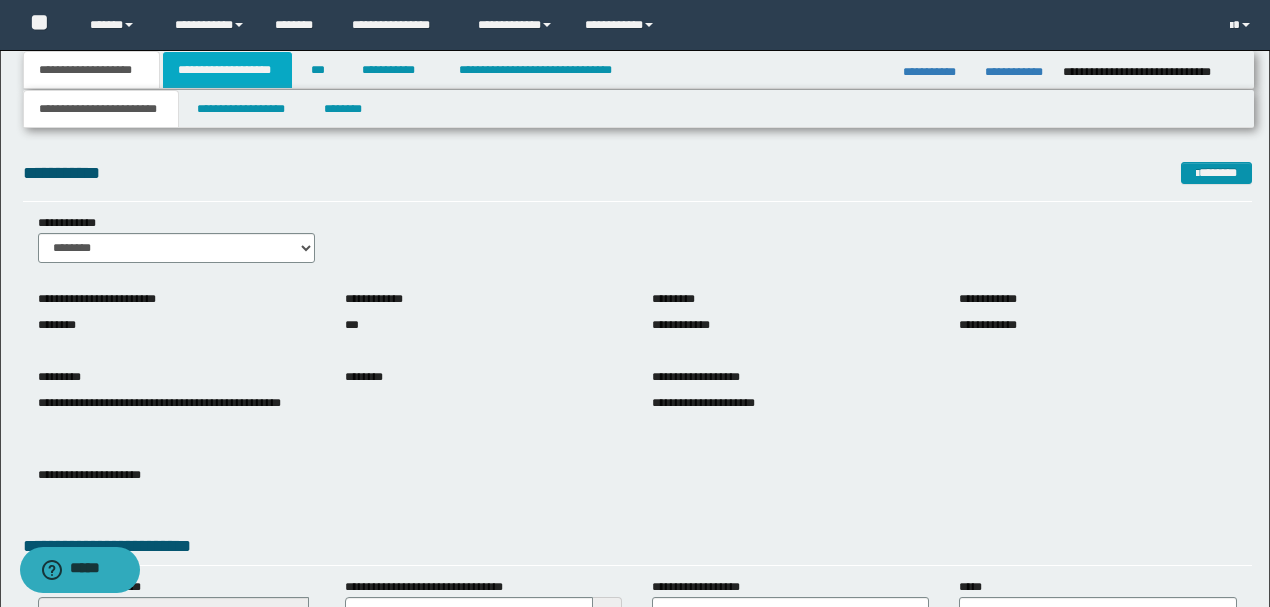 click on "**********" at bounding box center (227, 70) 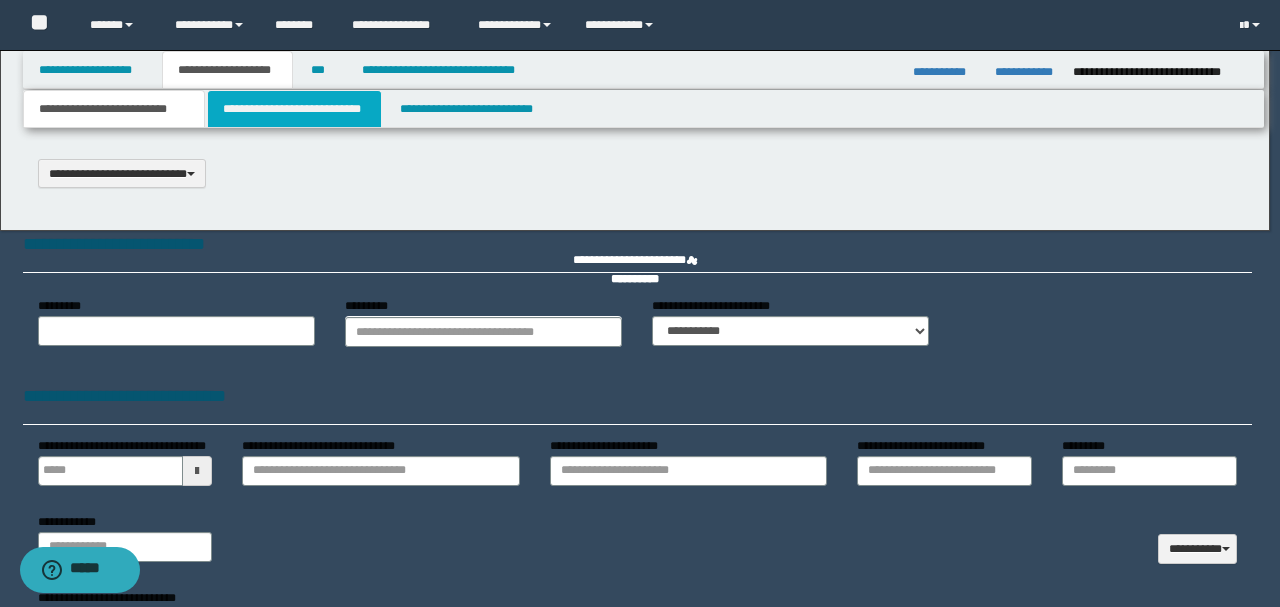 type on "**********" 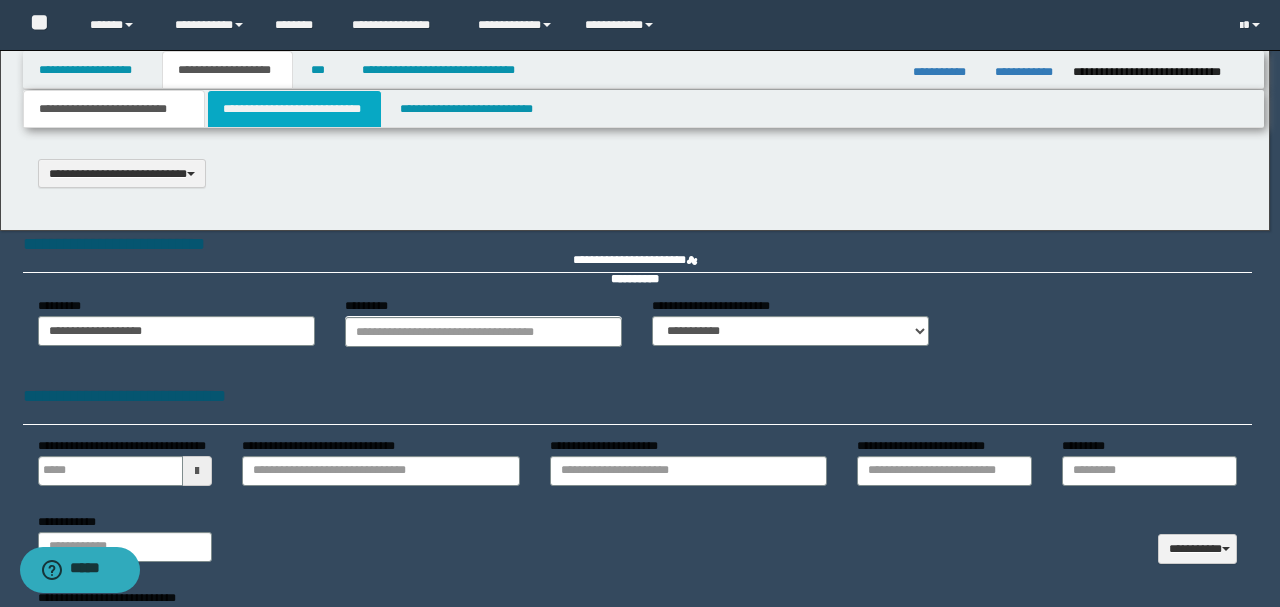 scroll, scrollTop: 0, scrollLeft: 0, axis: both 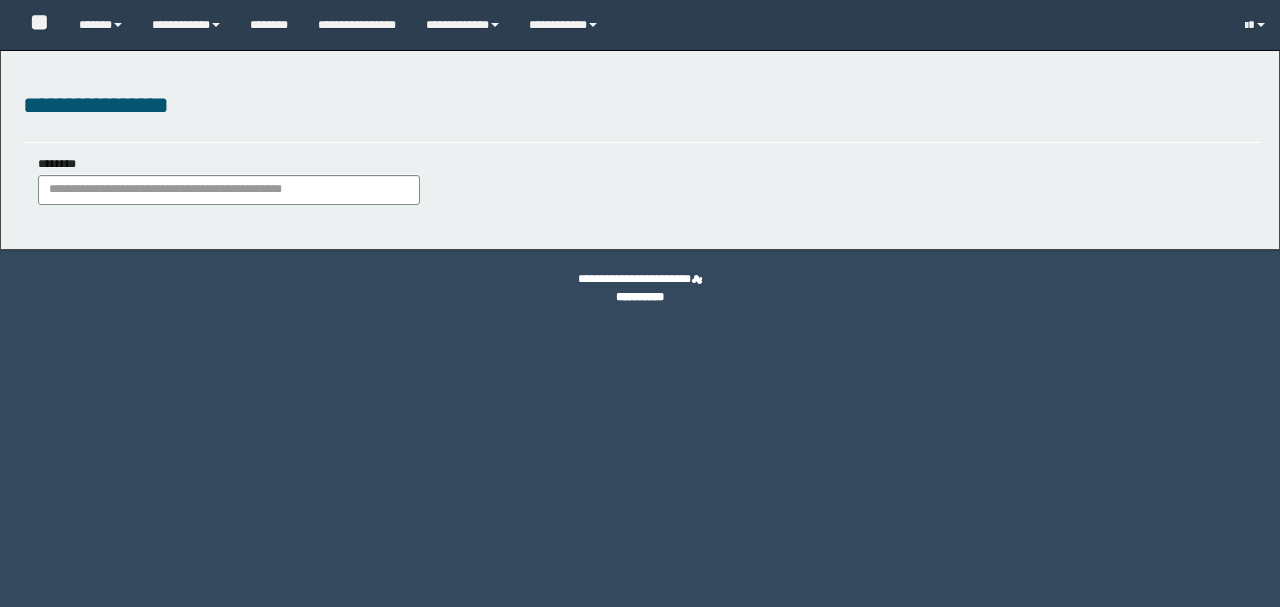click on "********" at bounding box center (229, 190) 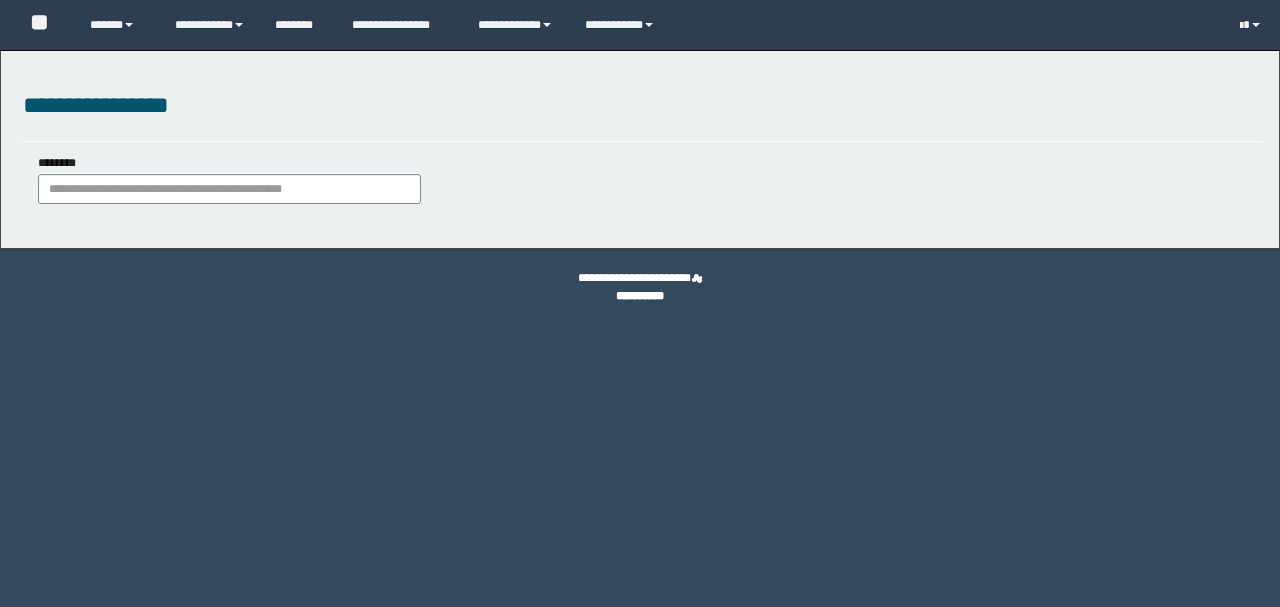 scroll, scrollTop: 0, scrollLeft: 0, axis: both 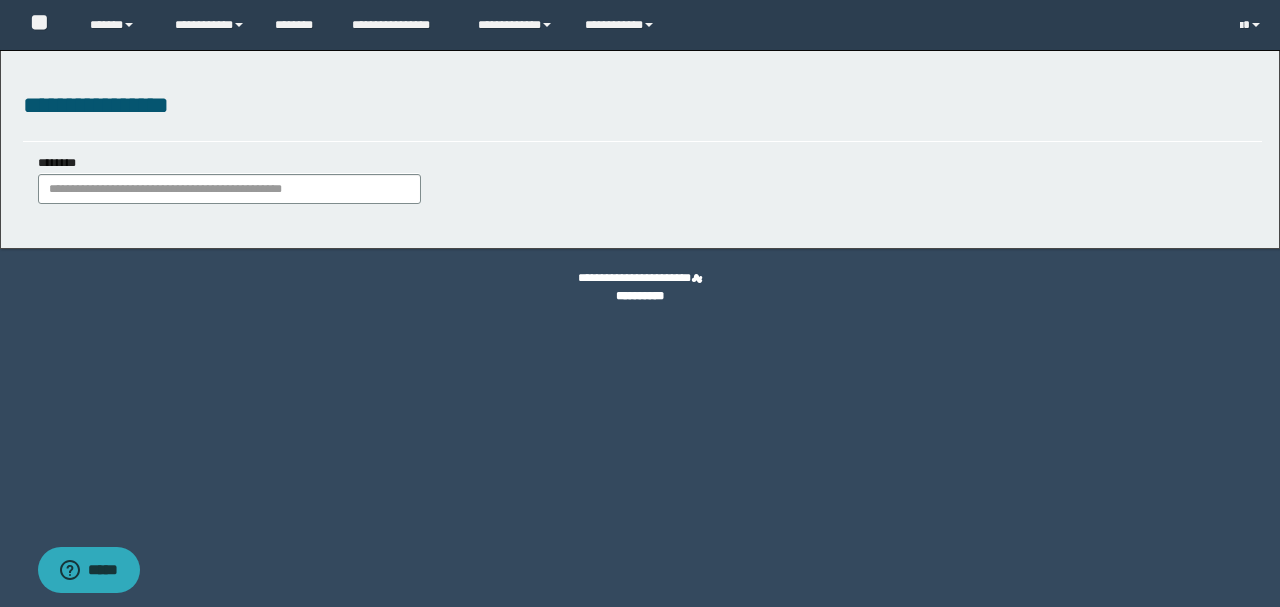 type on "********" 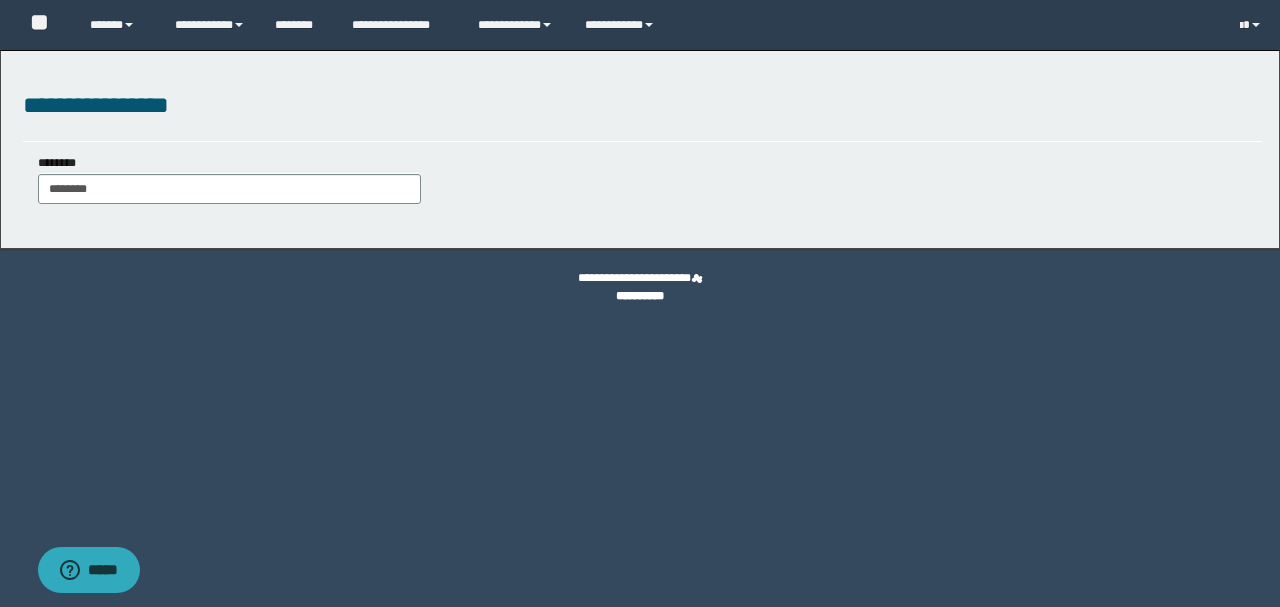 scroll, scrollTop: 0, scrollLeft: 0, axis: both 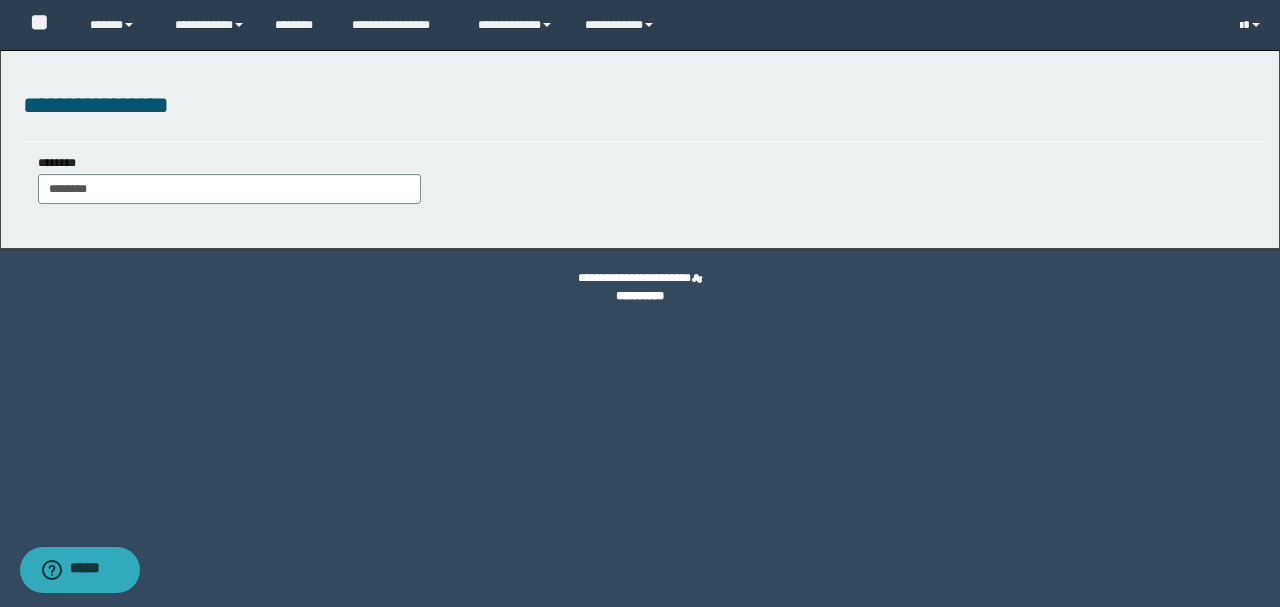 type on "********" 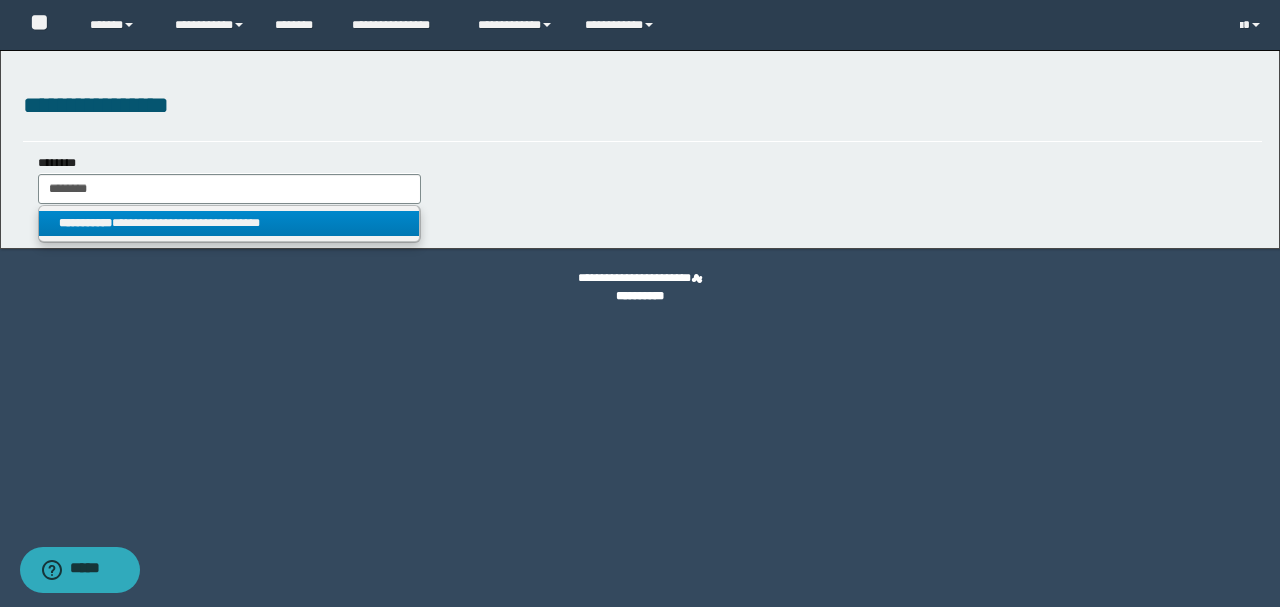 type on "********" 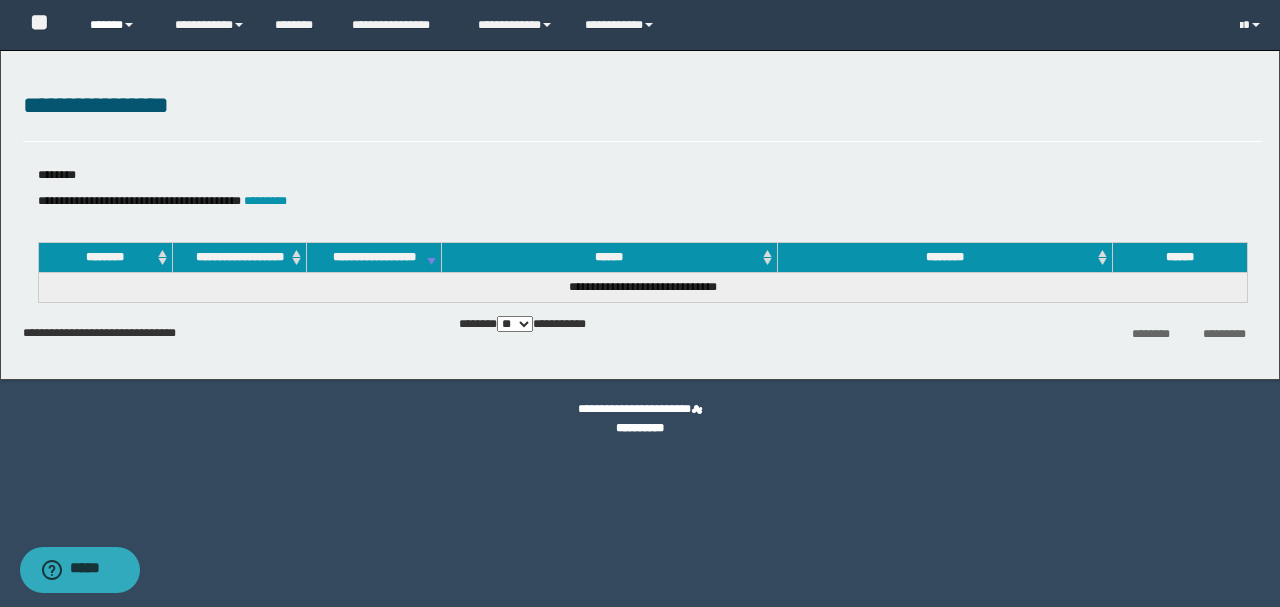 click on "******" at bounding box center [117, 25] 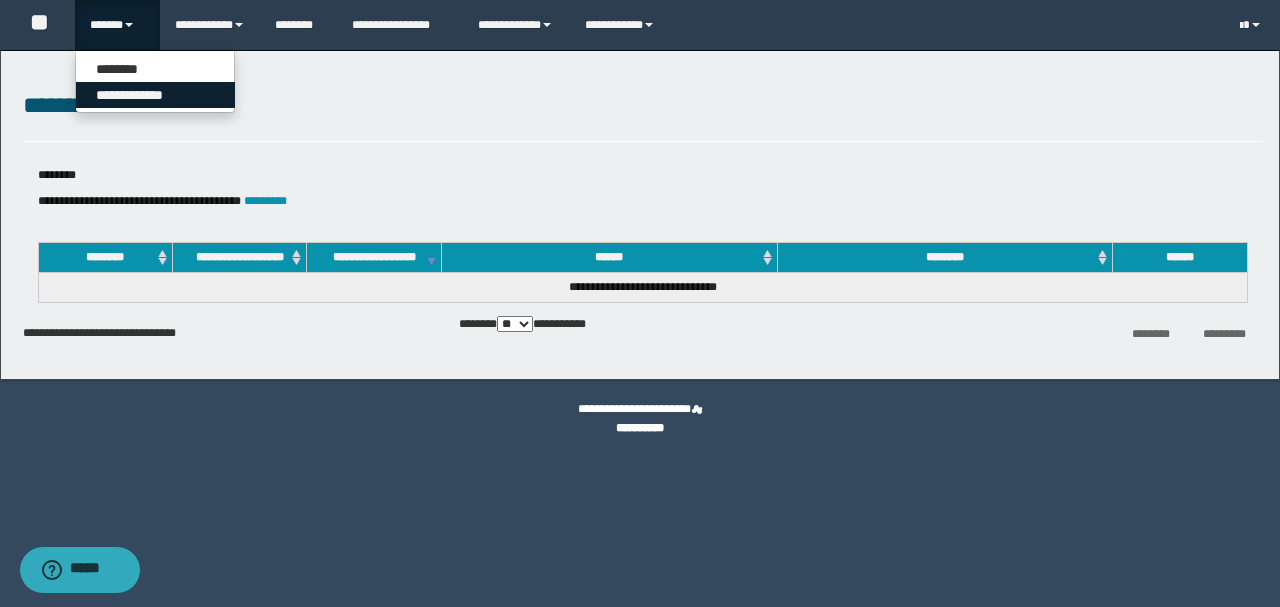 click on "**********" at bounding box center (155, 95) 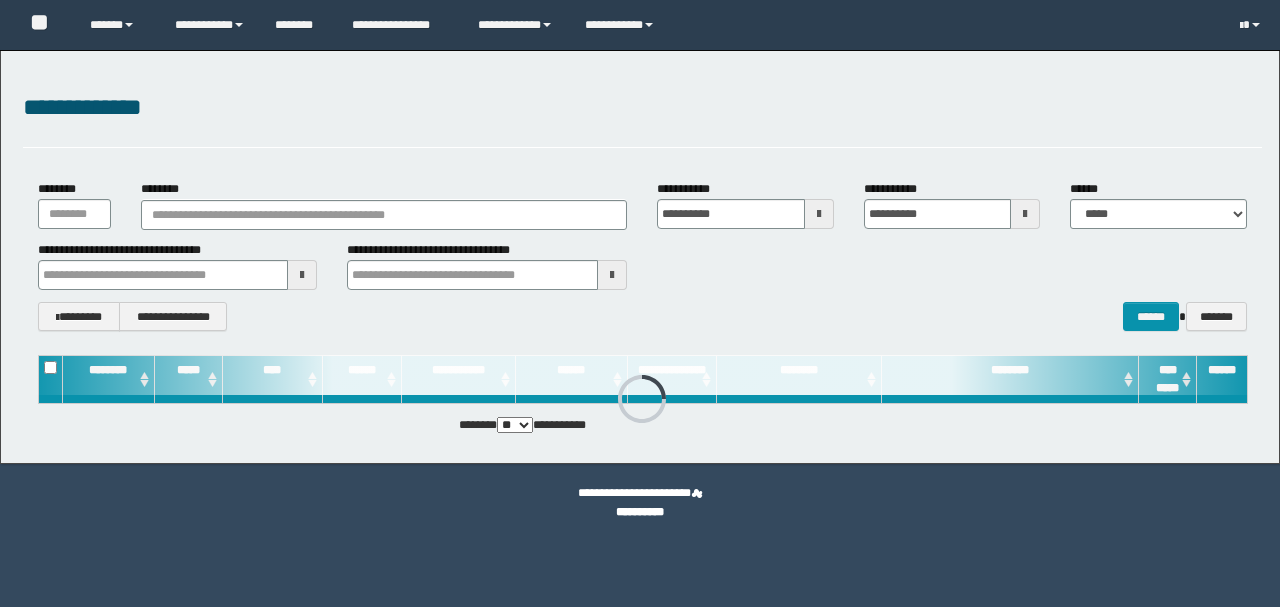 scroll, scrollTop: 0, scrollLeft: 0, axis: both 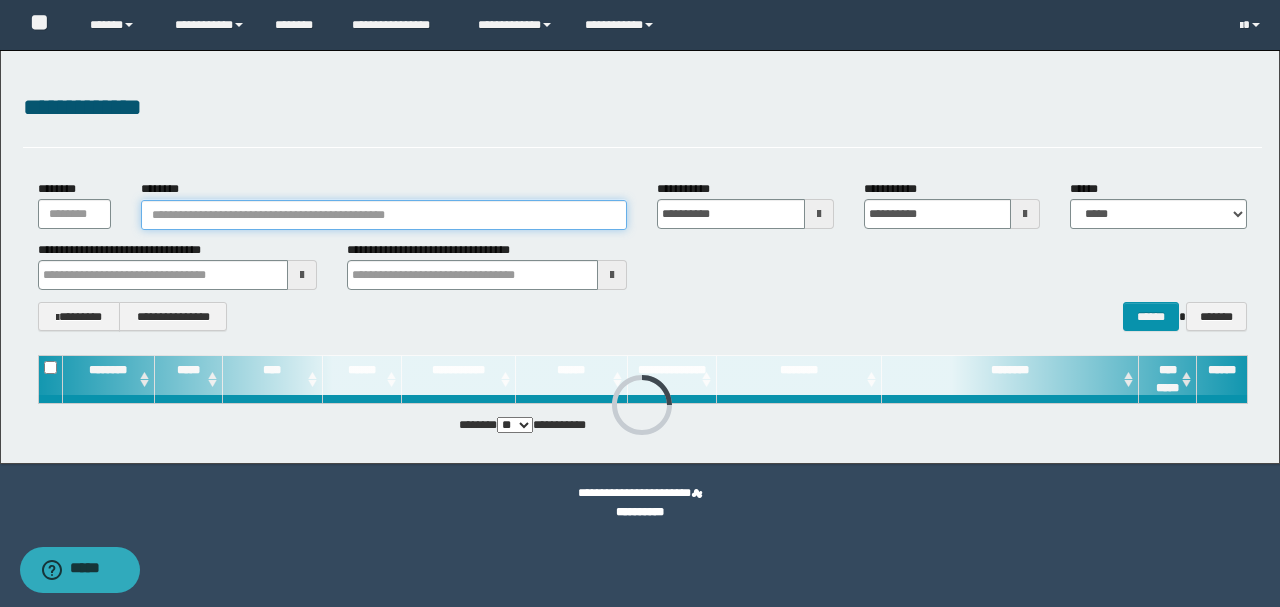 click on "********" at bounding box center [384, 215] 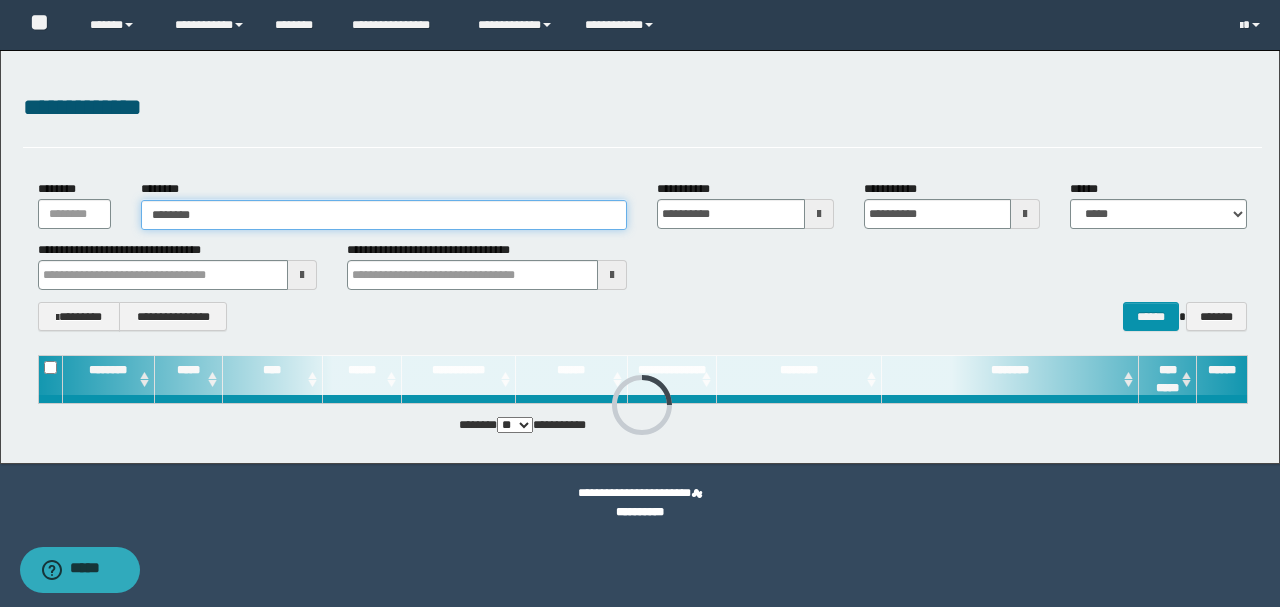 type on "********" 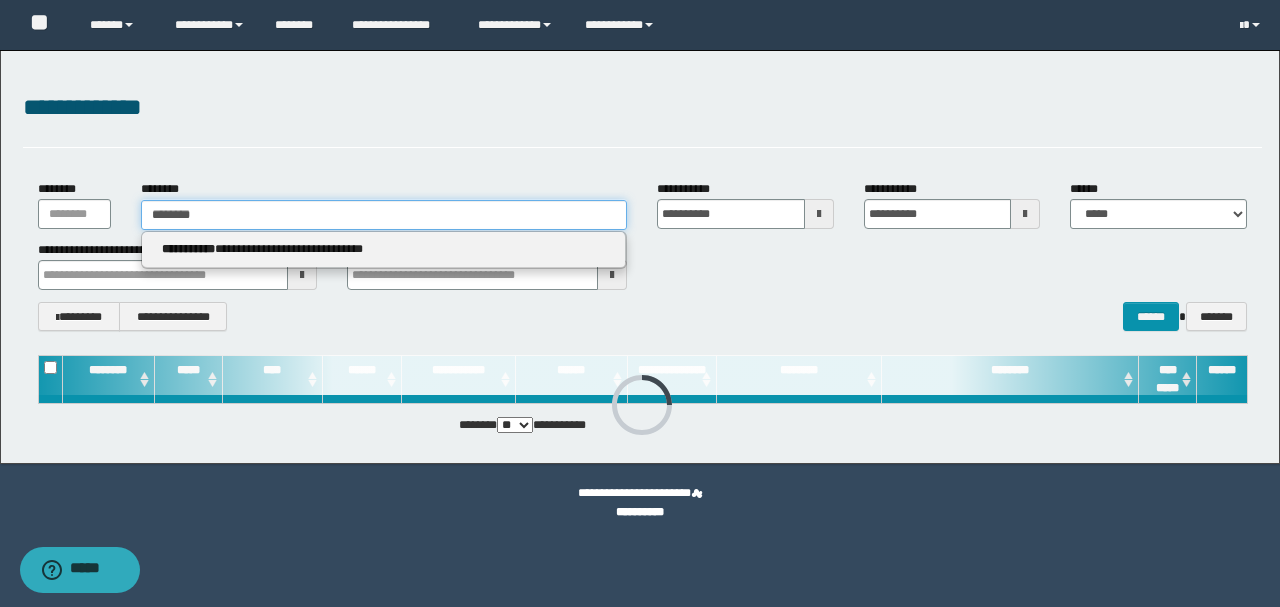 type on "********" 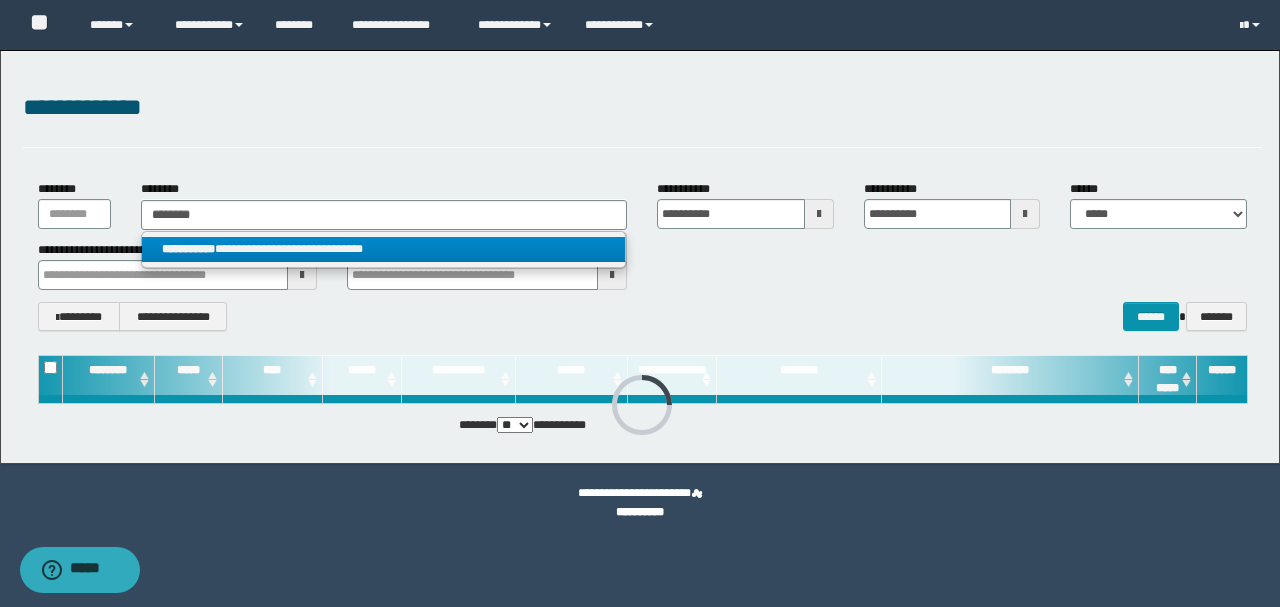click on "**********" at bounding box center (384, 249) 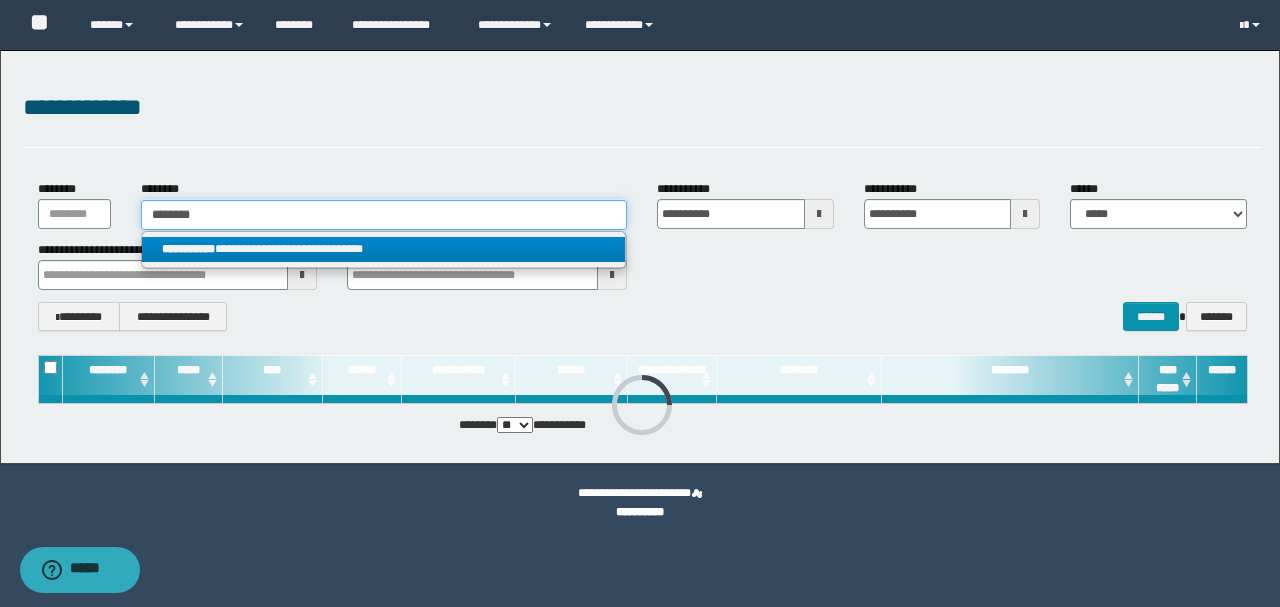 type 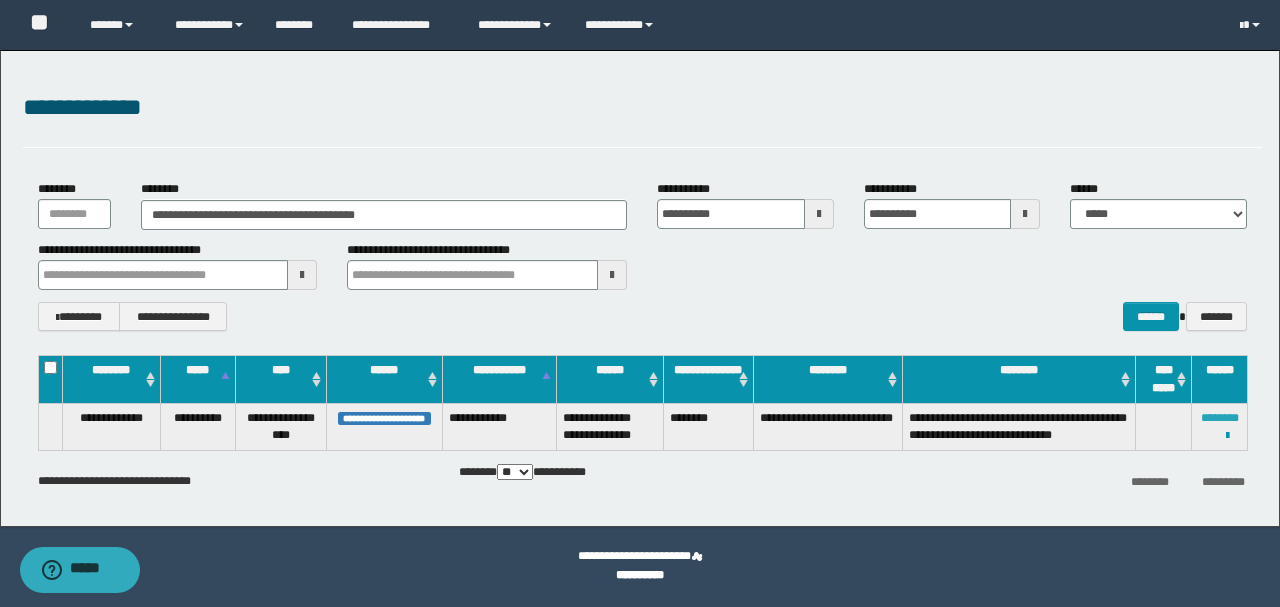 click on "********" at bounding box center [1220, 418] 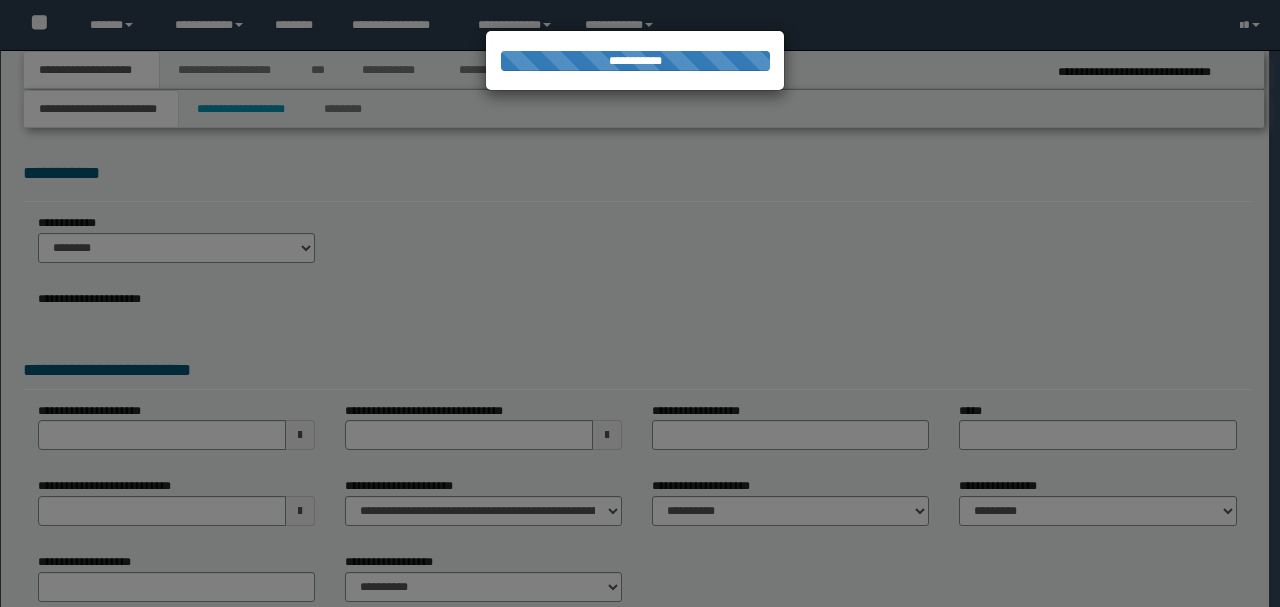 scroll, scrollTop: 0, scrollLeft: 0, axis: both 